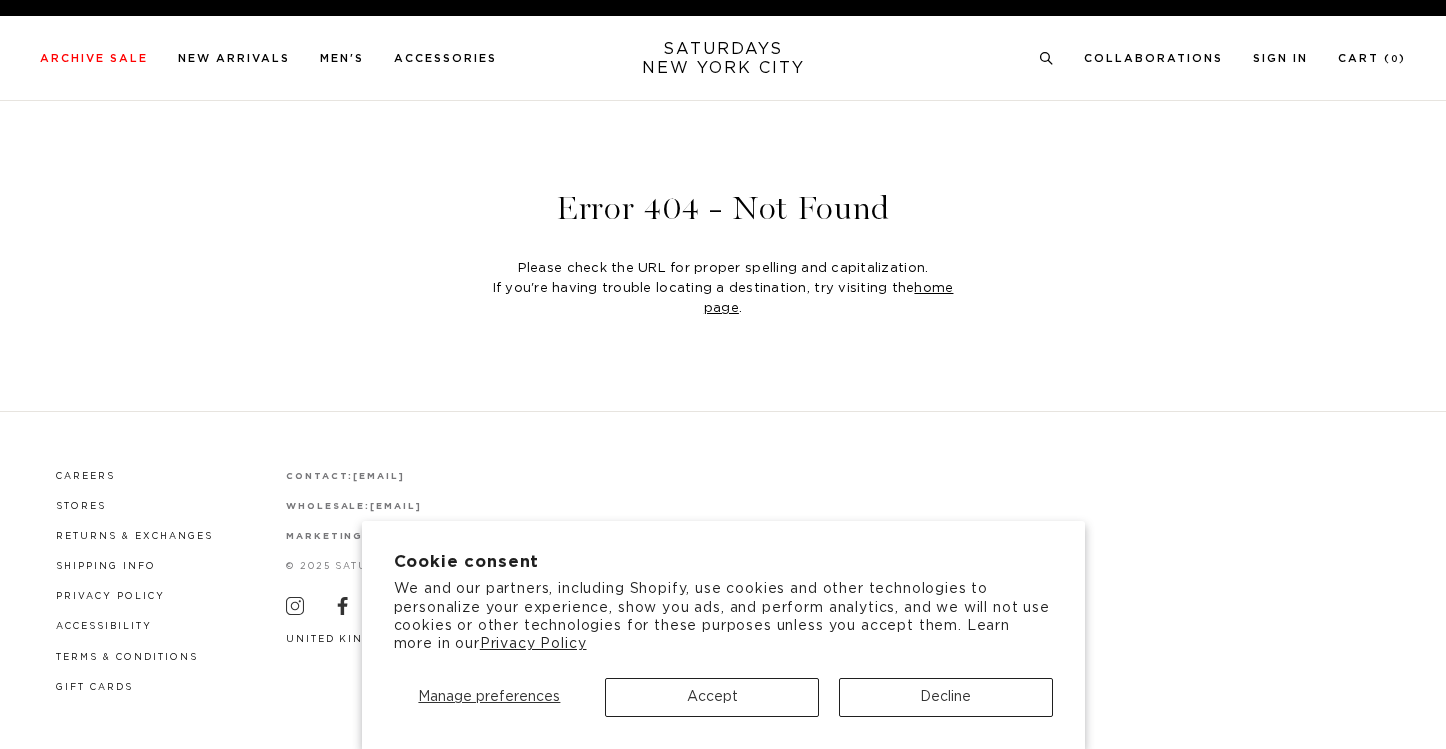scroll, scrollTop: 0, scrollLeft: 0, axis: both 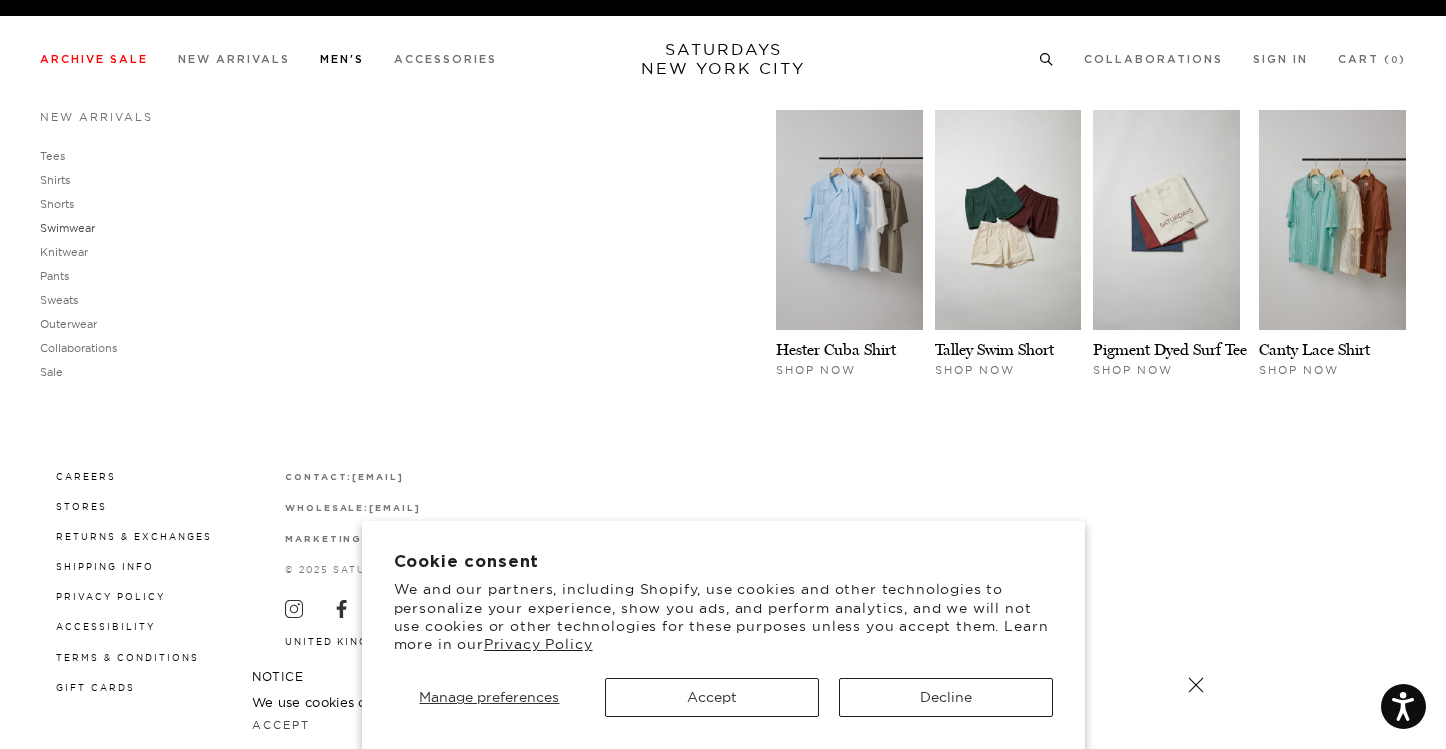click on "Swimwear" at bounding box center [67, 228] 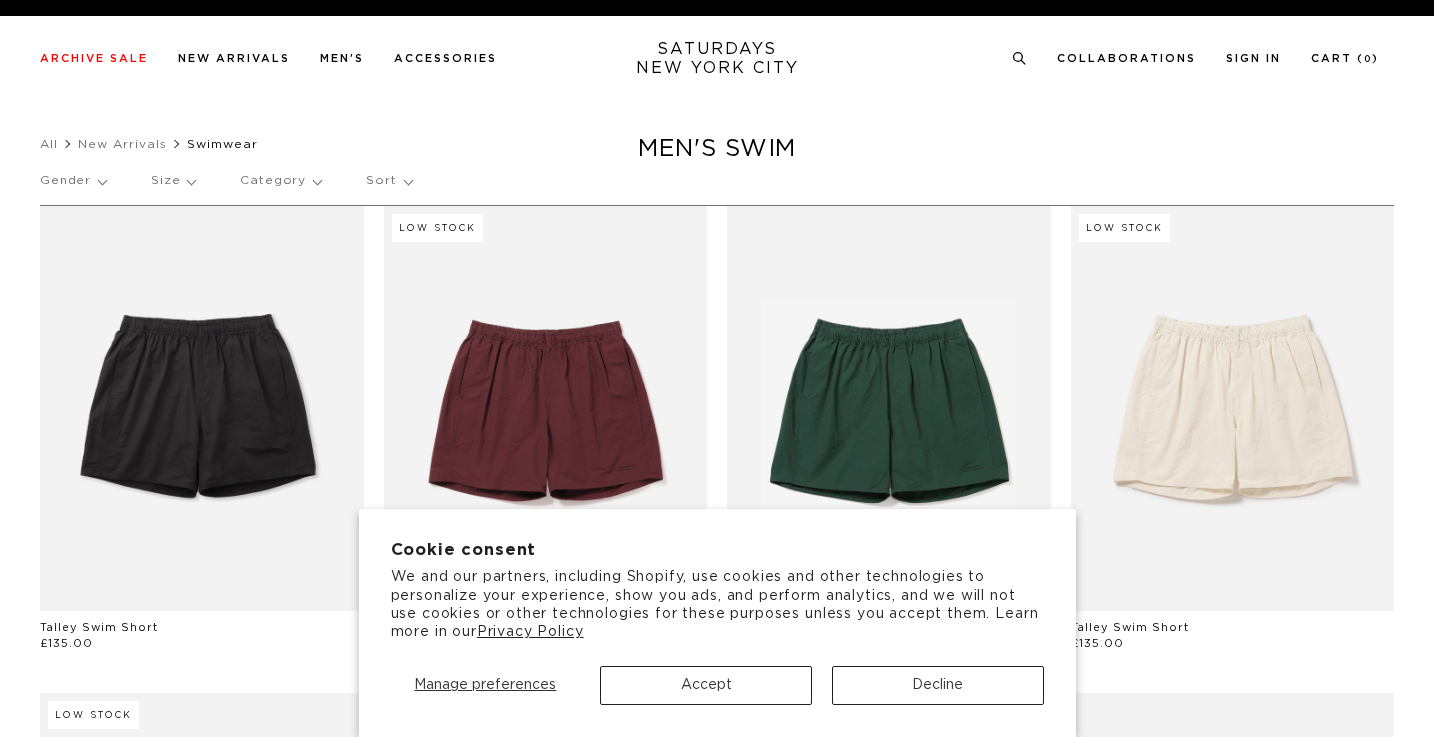 scroll, scrollTop: 0, scrollLeft: 0, axis: both 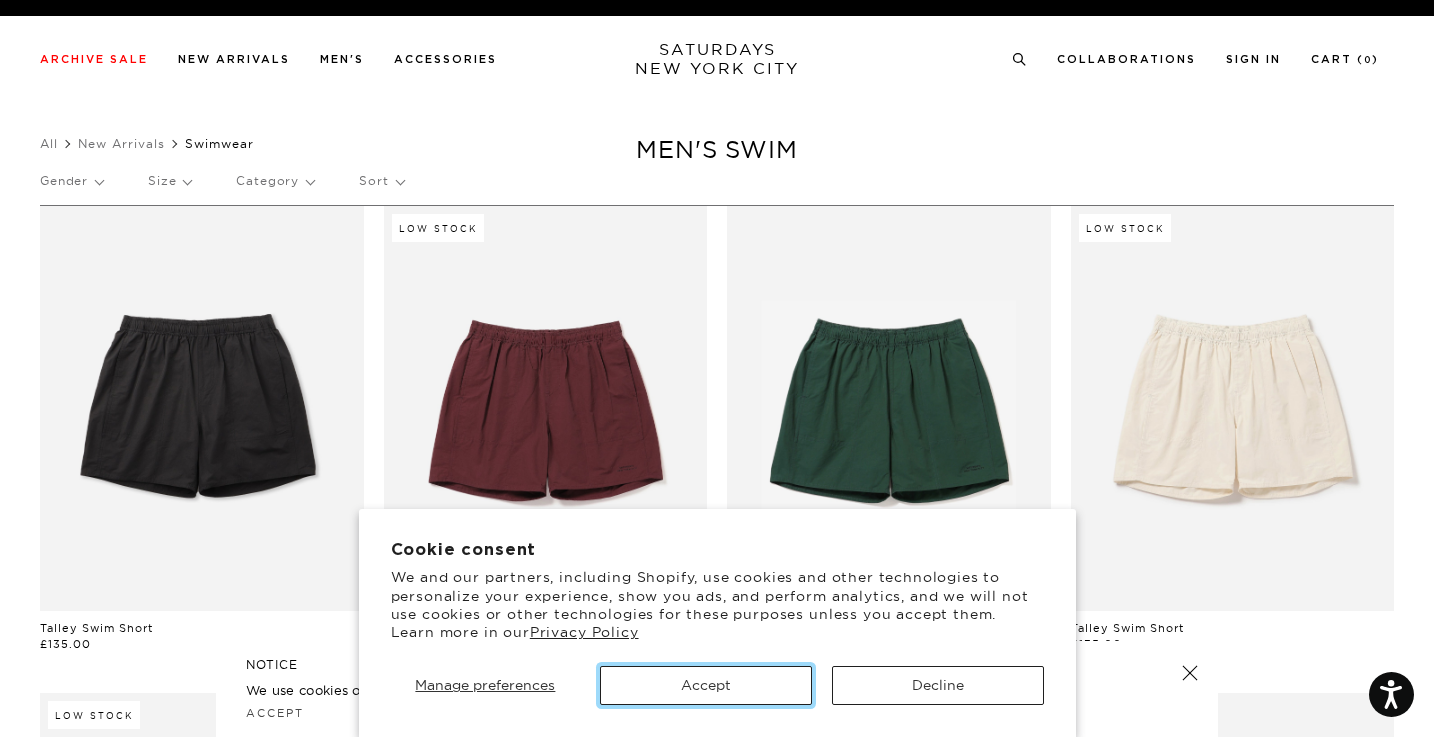 click on "Accept" at bounding box center [706, 685] 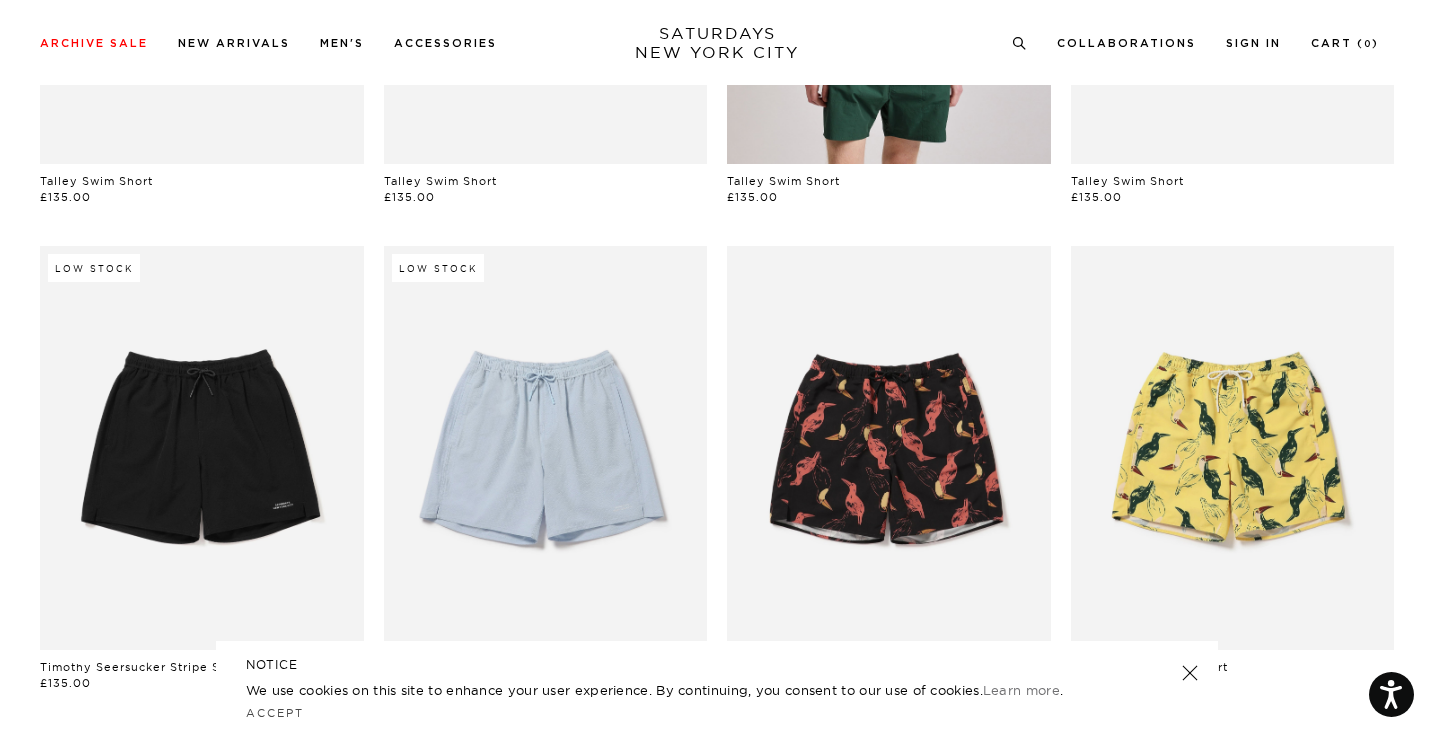 scroll, scrollTop: 460, scrollLeft: 0, axis: vertical 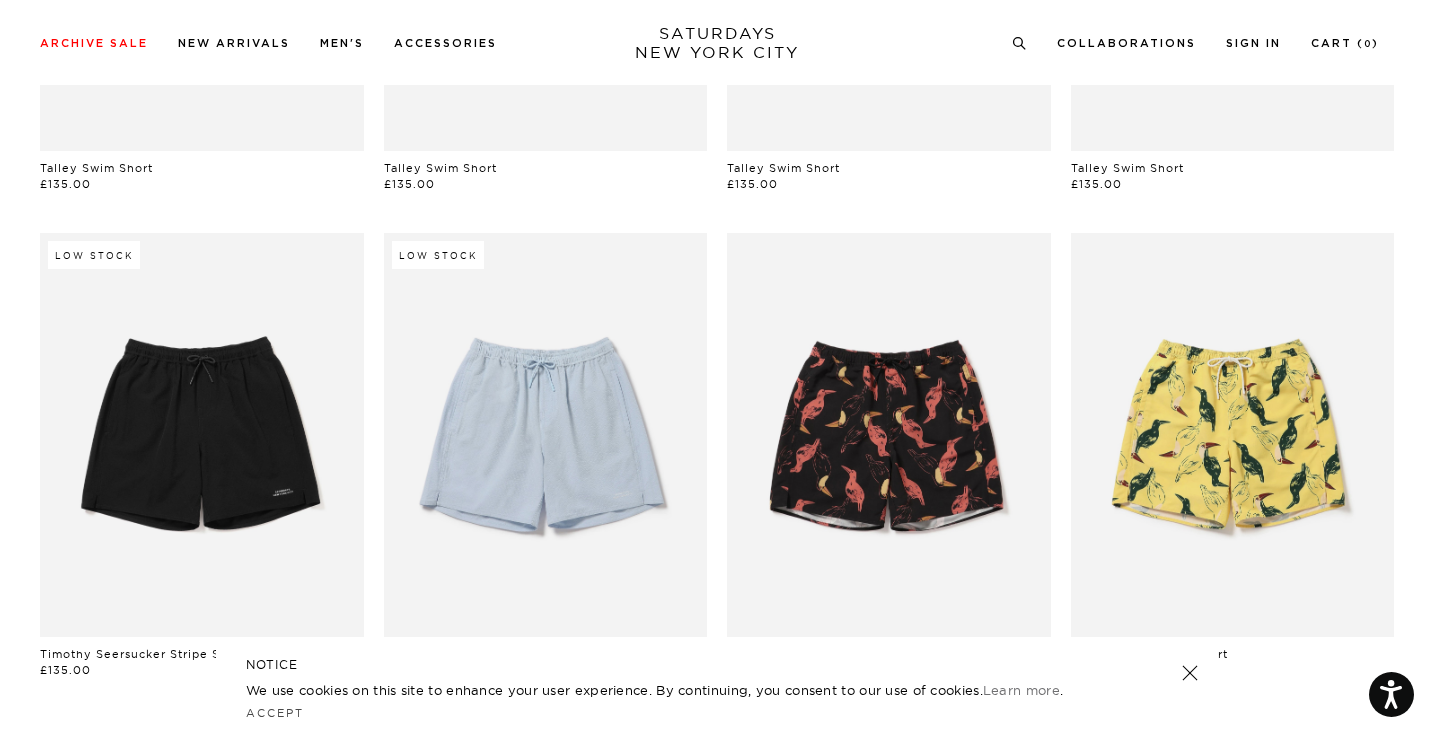 click on "NOTICE
We use cookies on this site to enhance your user experience. By continuing, you consent to our use of cookies.   Learn more .
Accept" at bounding box center [717, 689] 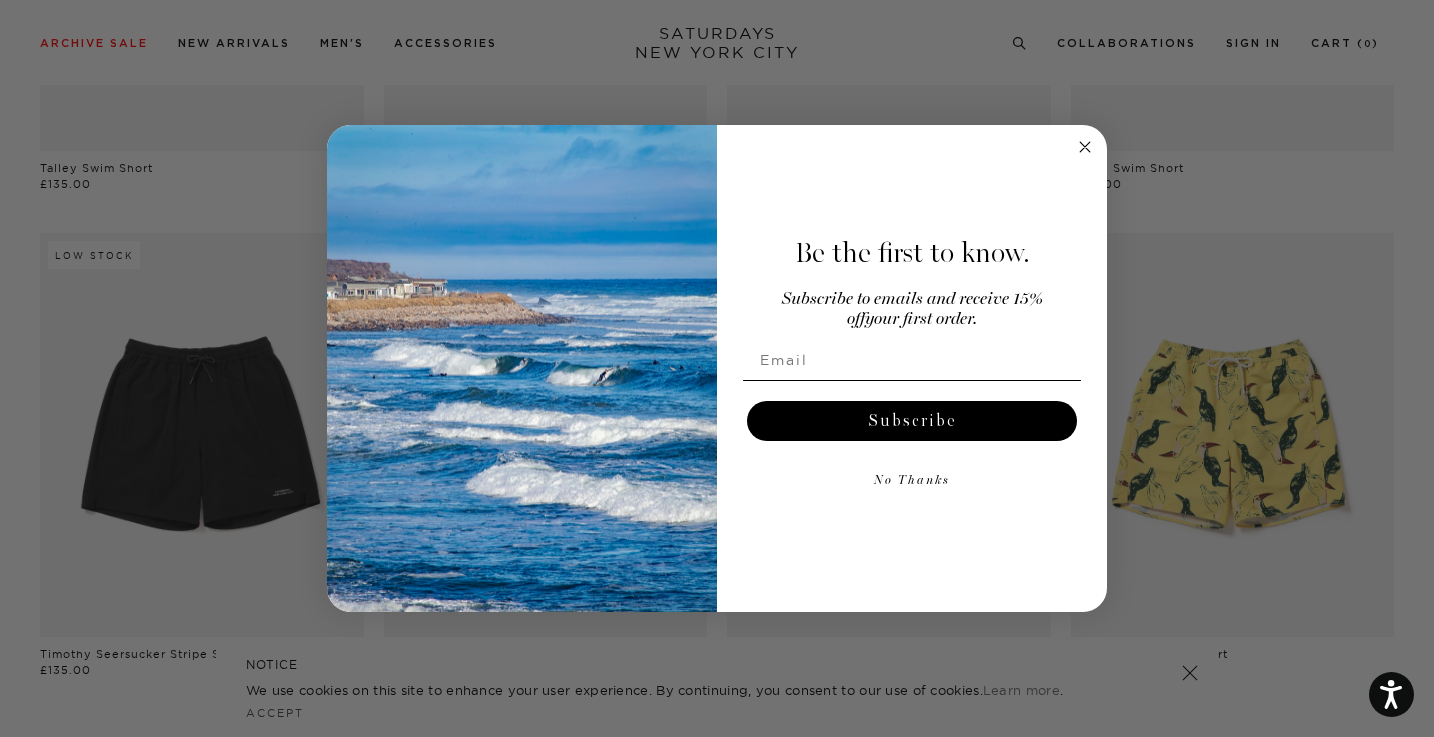 click 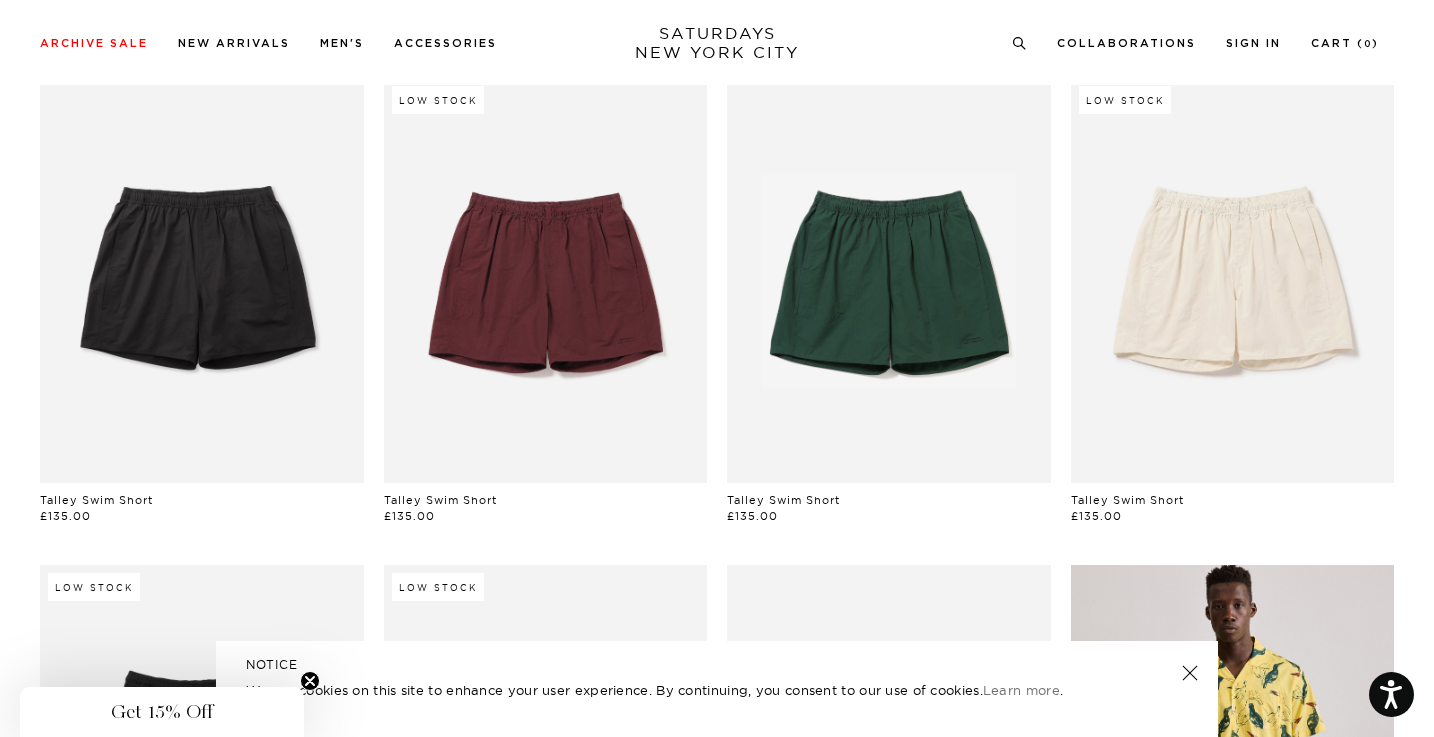 scroll, scrollTop: 0, scrollLeft: 0, axis: both 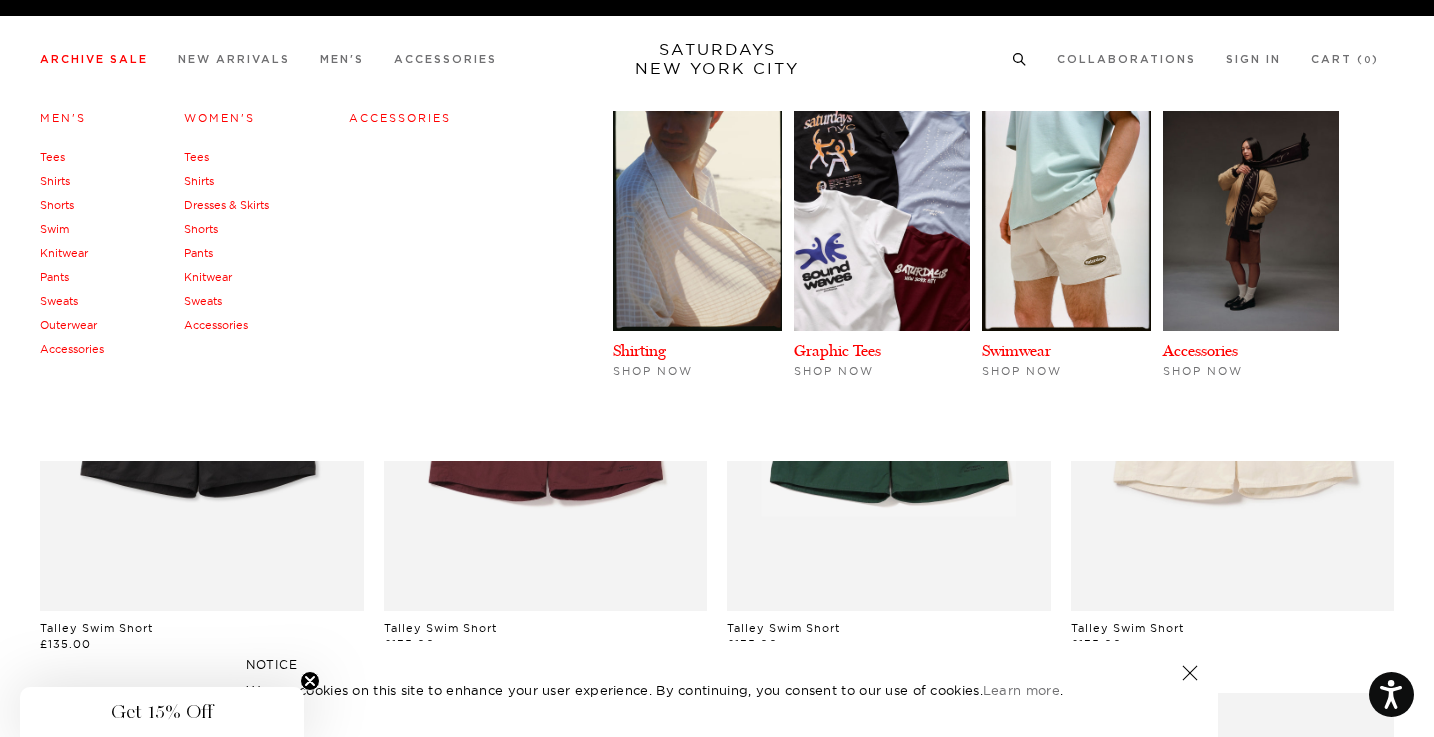 click on "Swim" at bounding box center [54, 229] 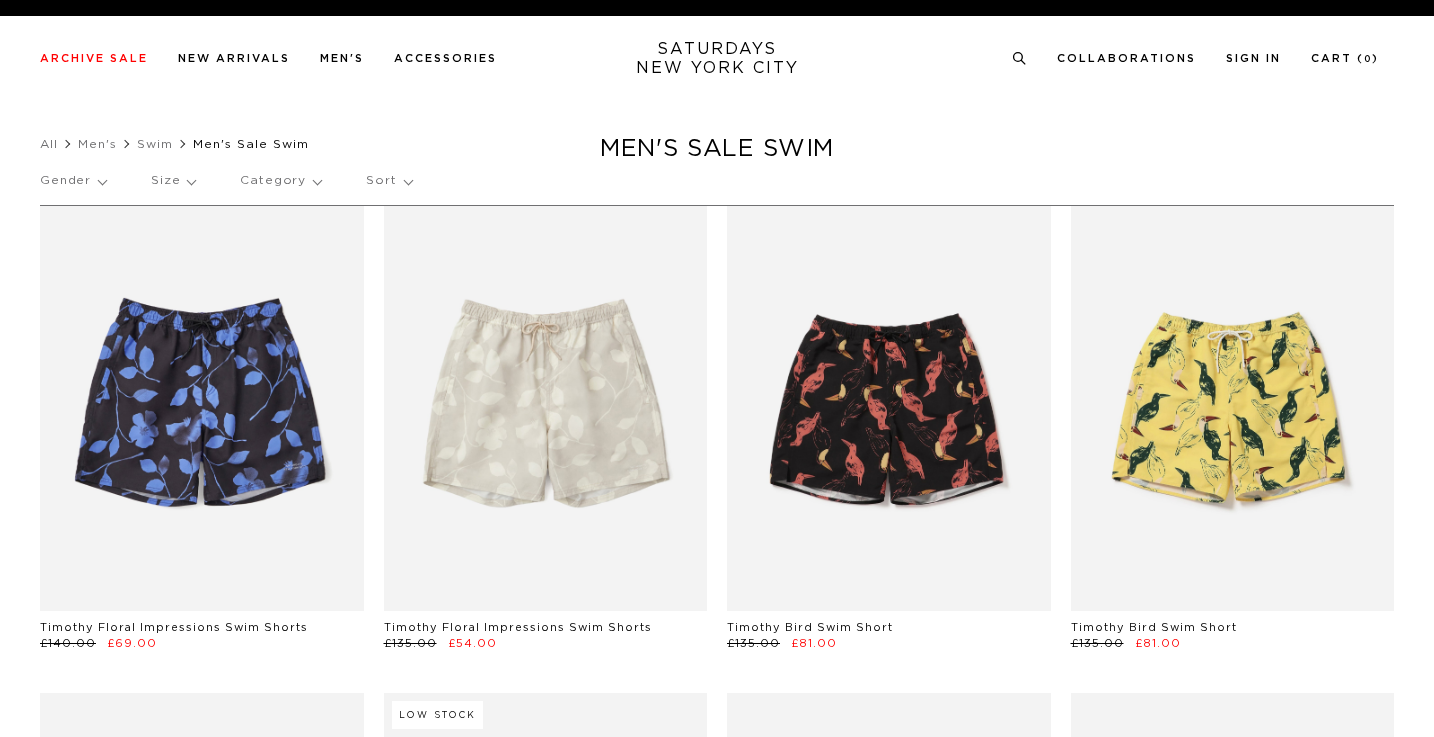 scroll, scrollTop: 0, scrollLeft: 0, axis: both 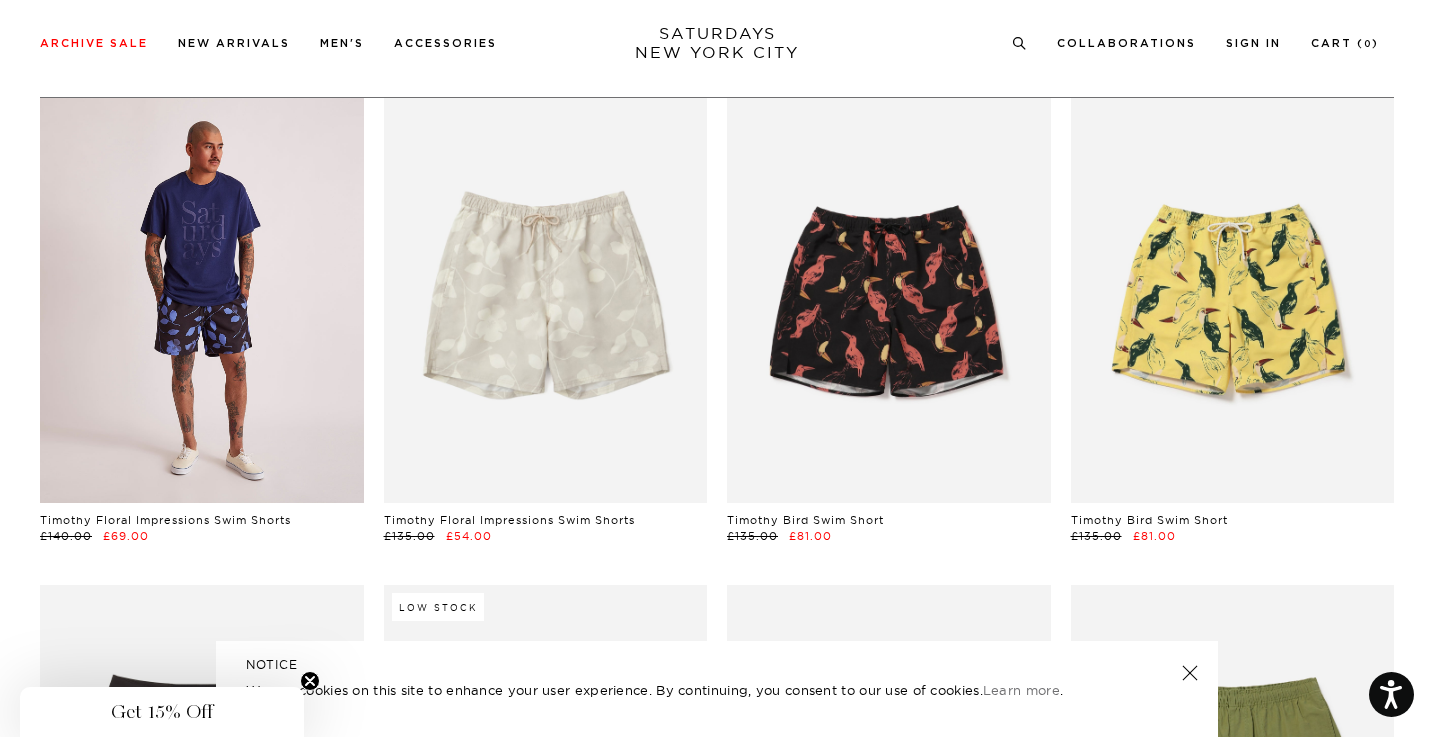 click at bounding box center [202, 300] 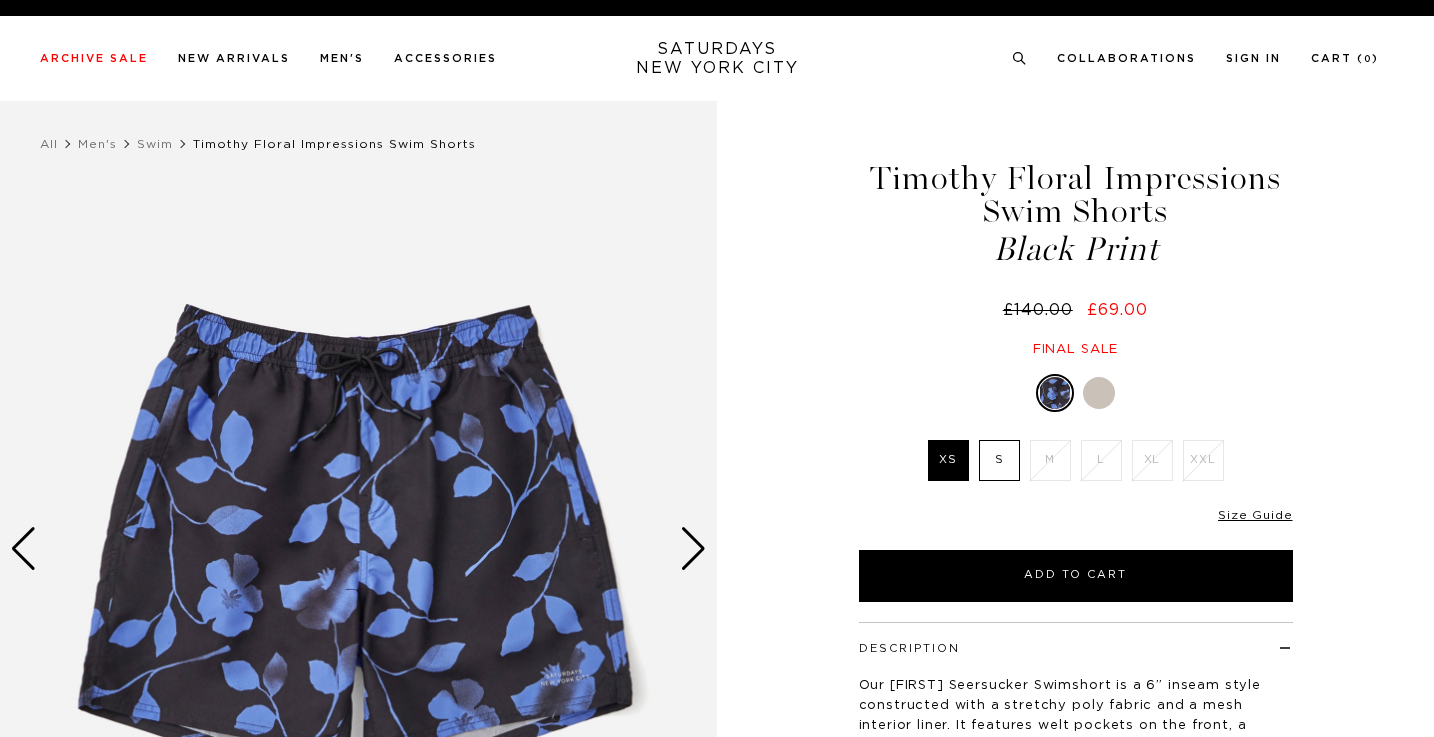 scroll, scrollTop: 0, scrollLeft: 0, axis: both 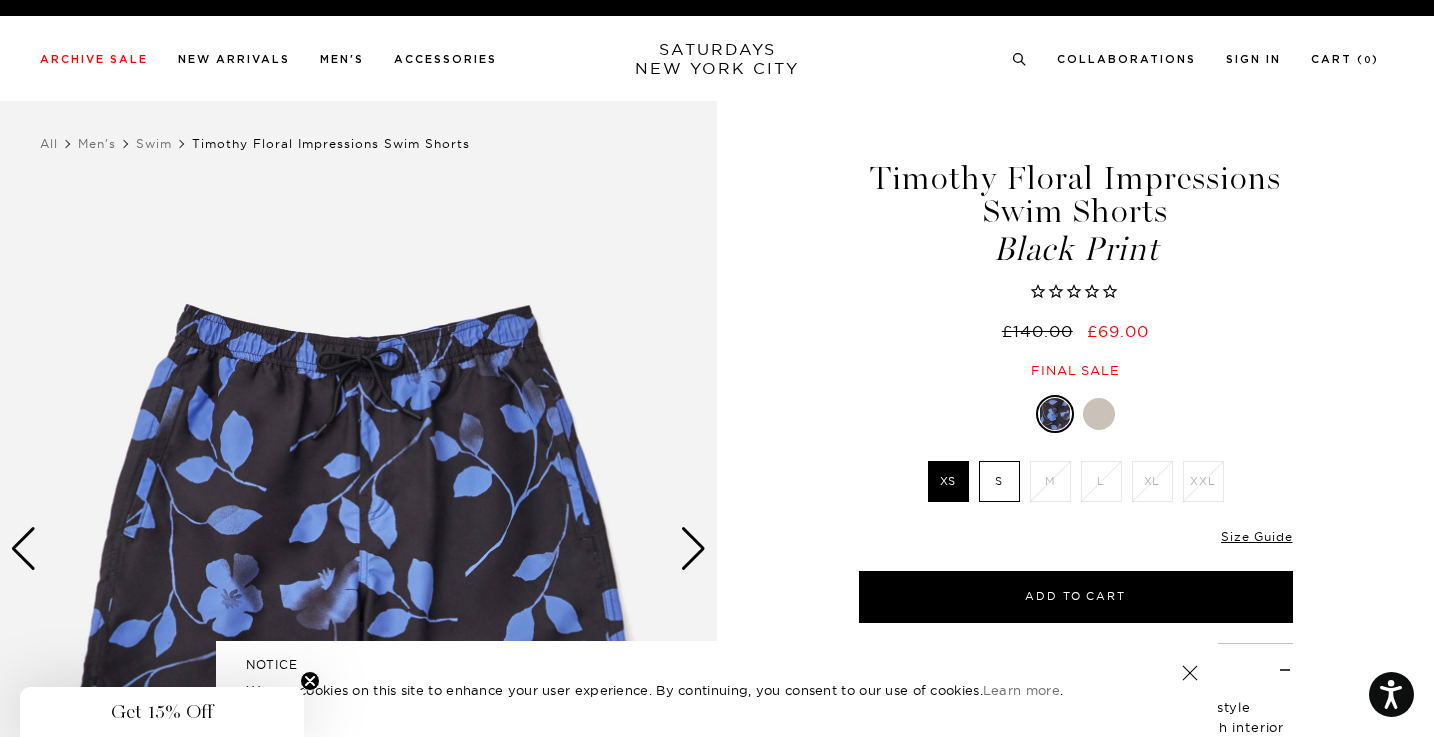 click at bounding box center (1099, 414) 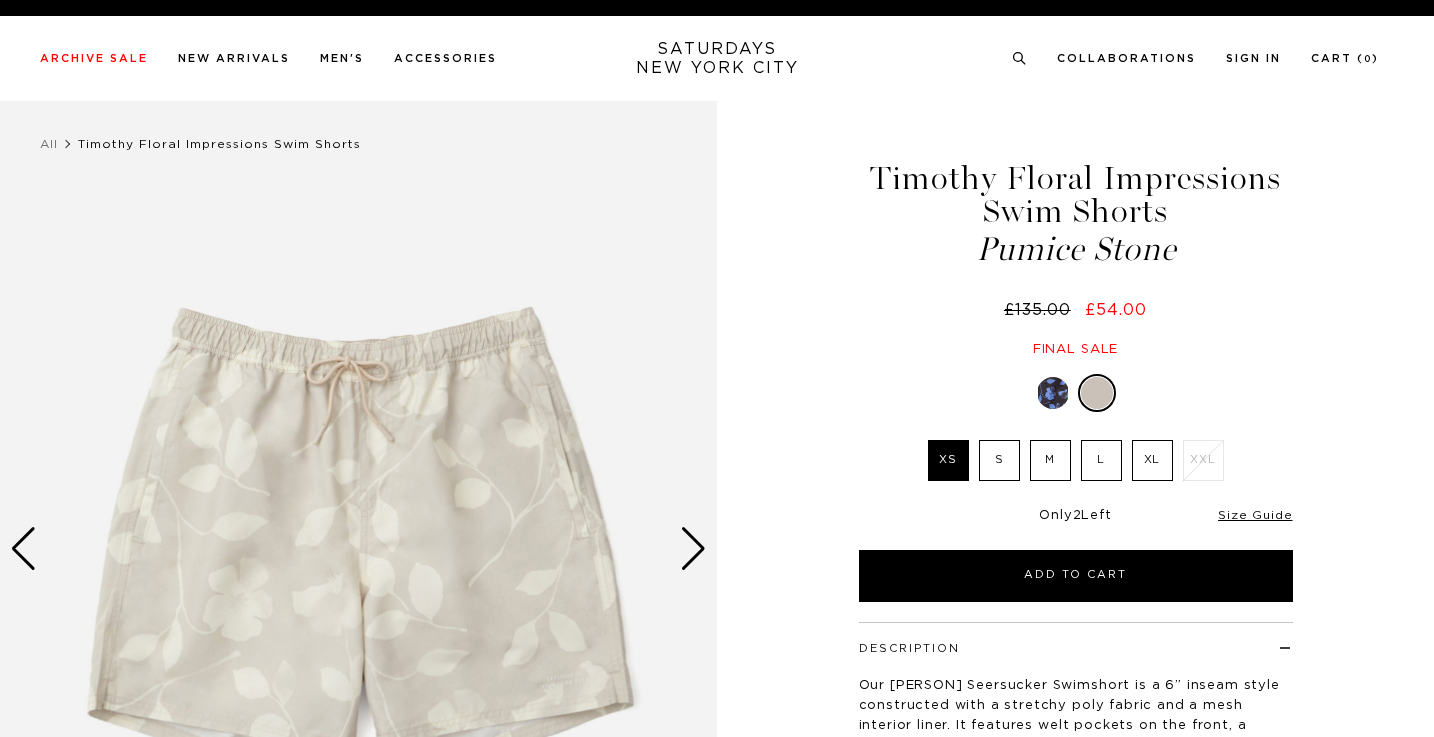scroll, scrollTop: 0, scrollLeft: 0, axis: both 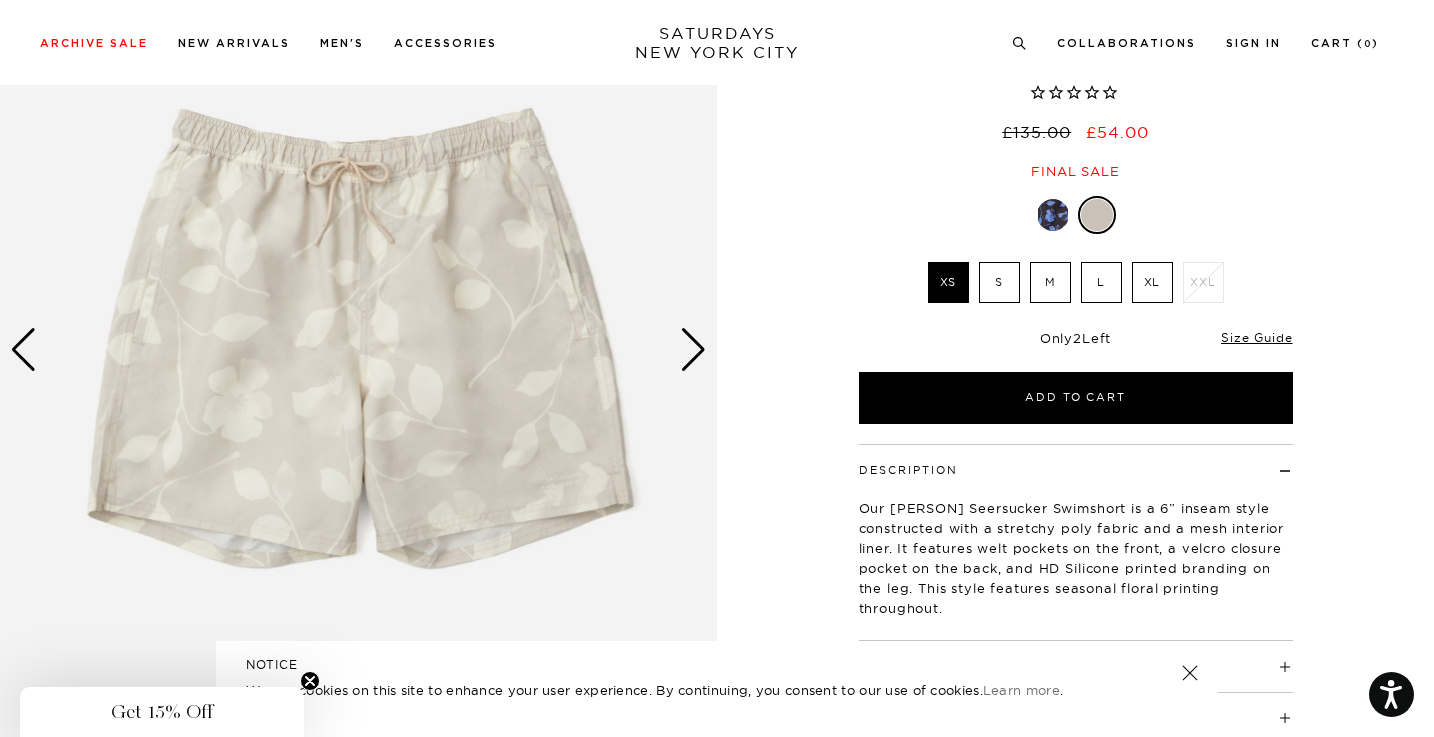 click at bounding box center (693, 350) 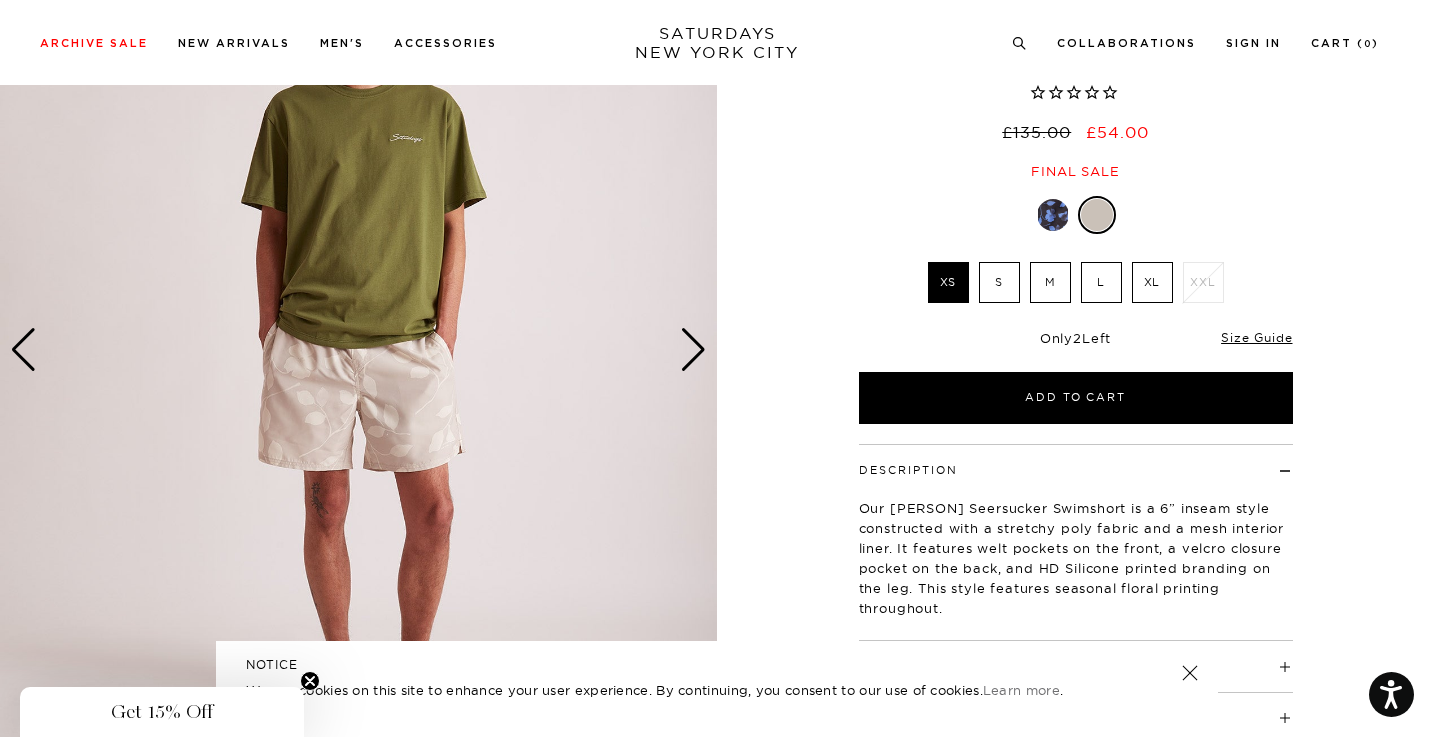click at bounding box center (693, 350) 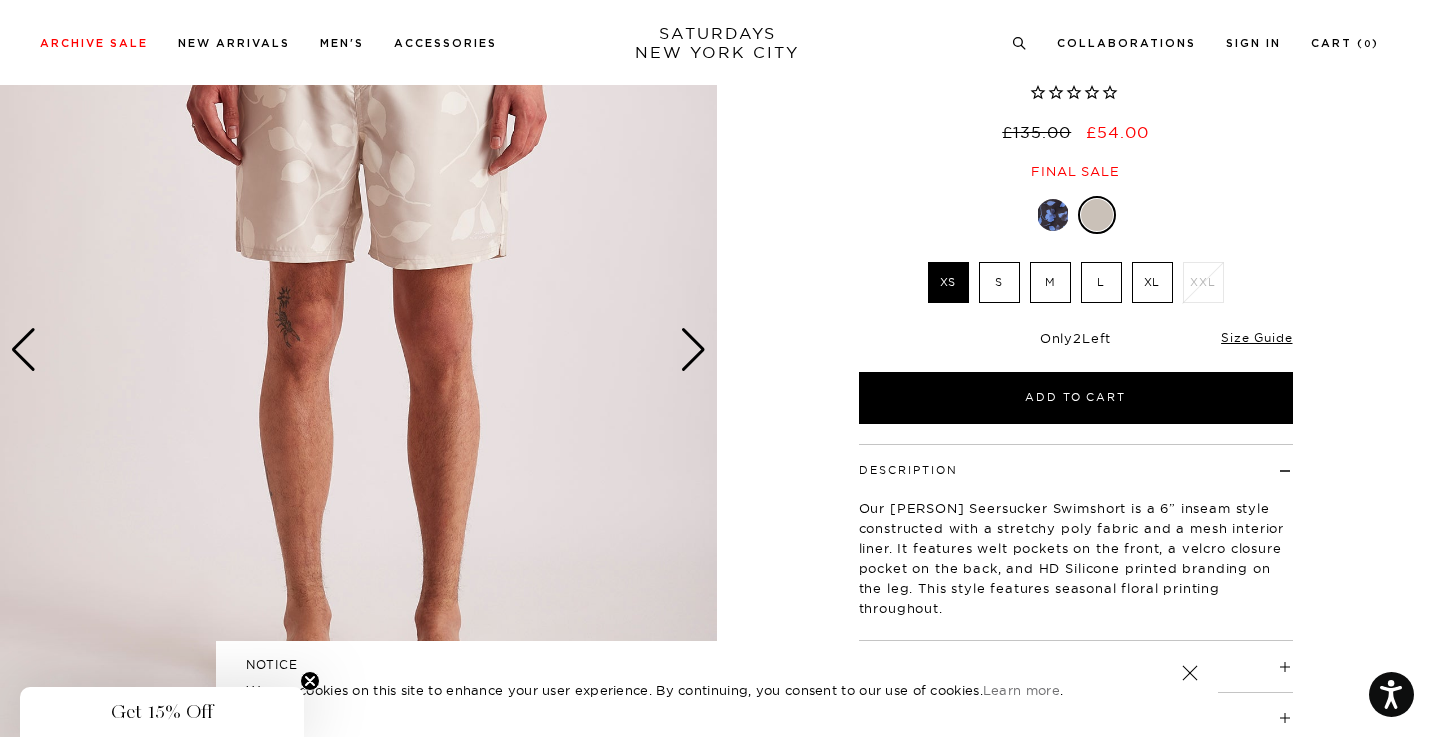 click at bounding box center [693, 350] 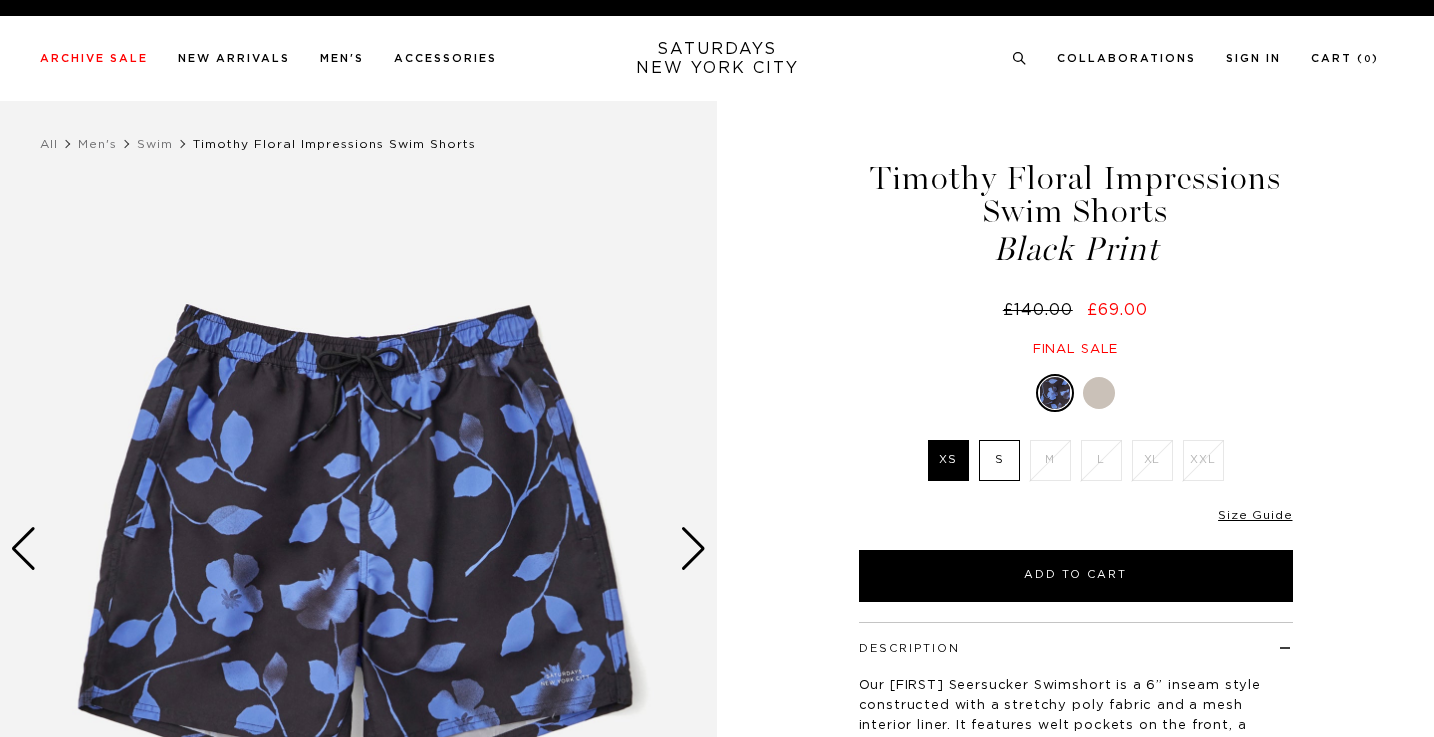 scroll, scrollTop: 0, scrollLeft: 0, axis: both 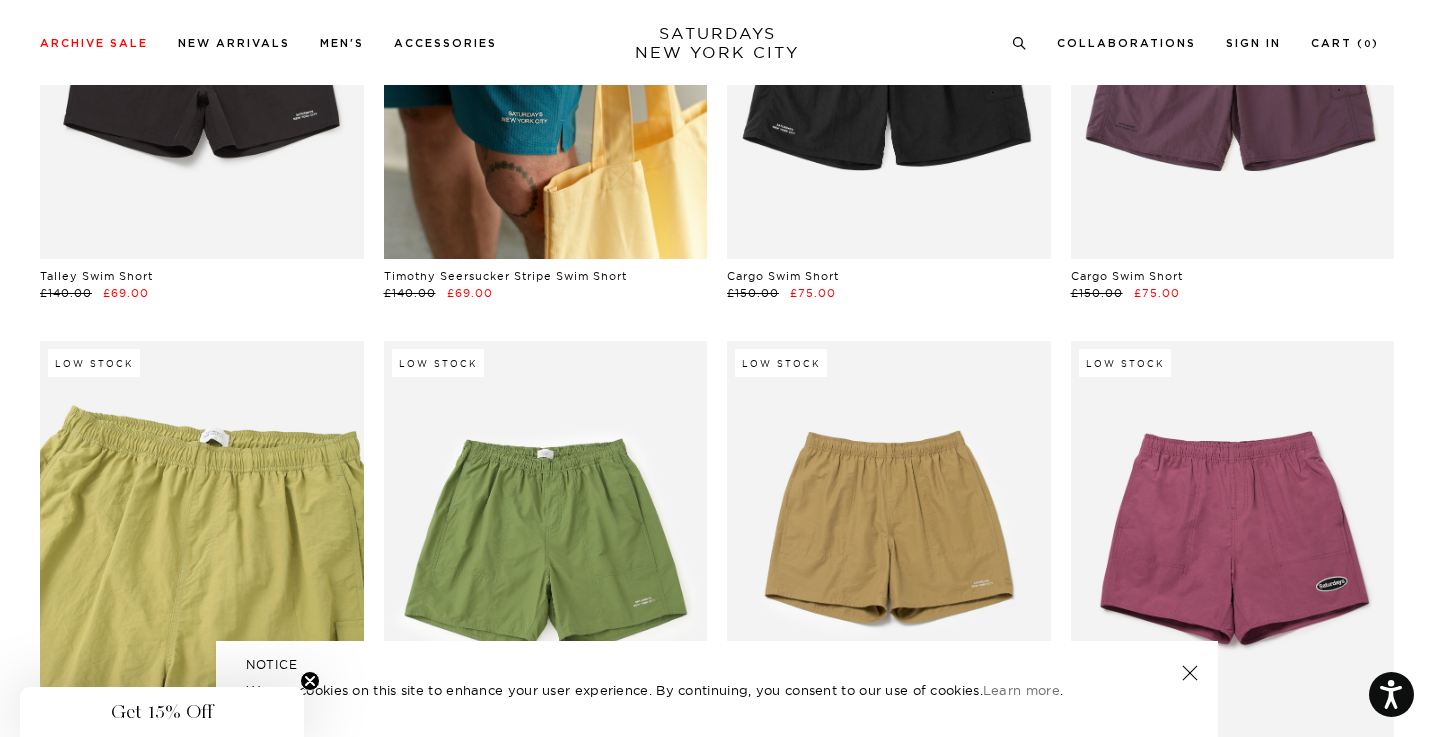 click at bounding box center [202, 543] 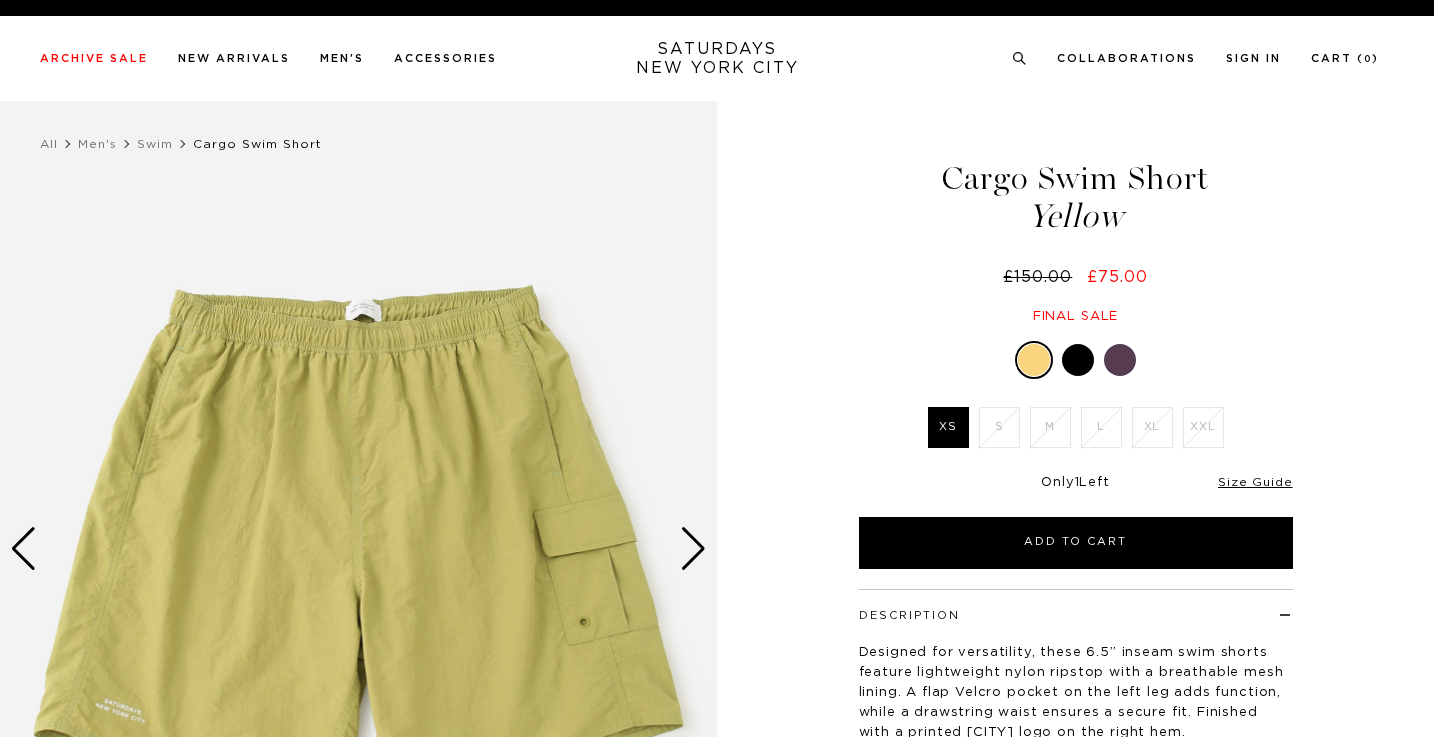 scroll, scrollTop: 0, scrollLeft: 0, axis: both 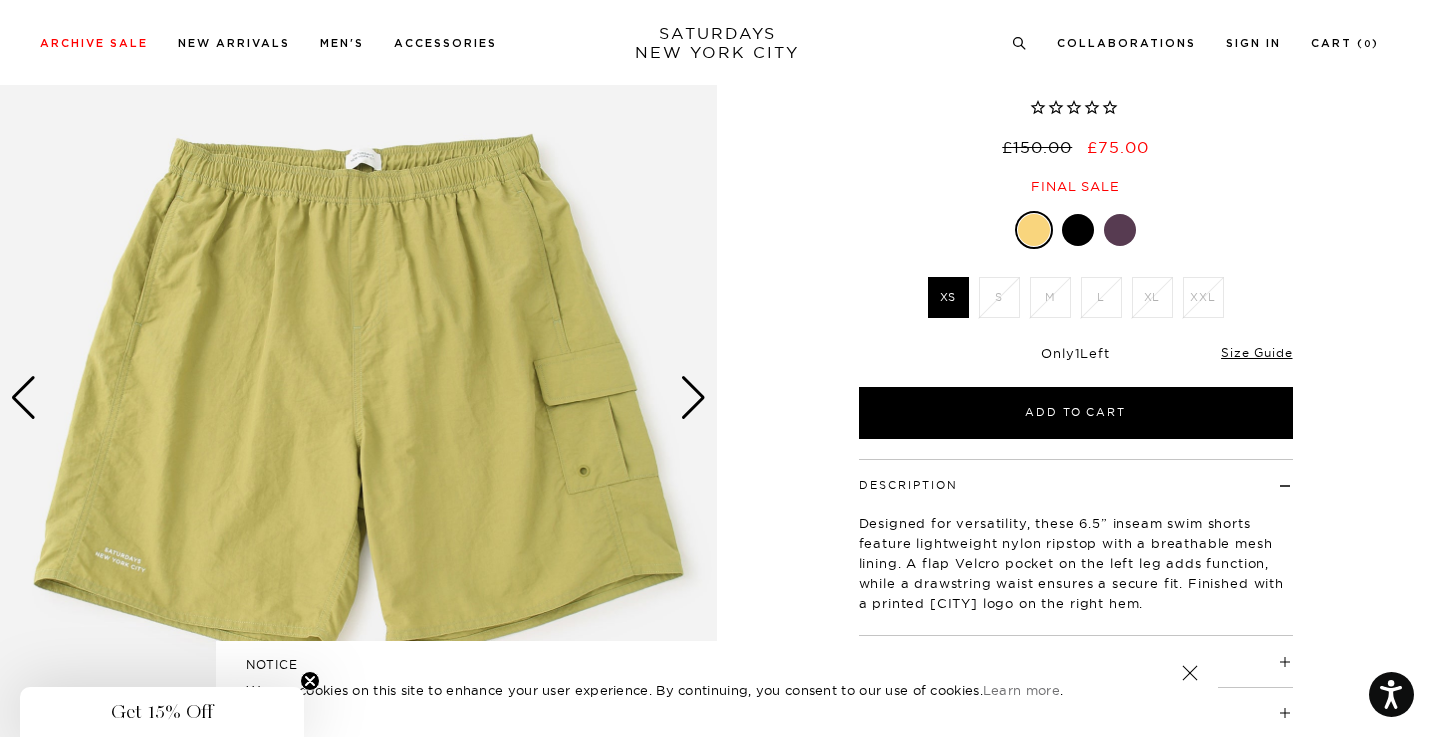 click at bounding box center [1190, 673] 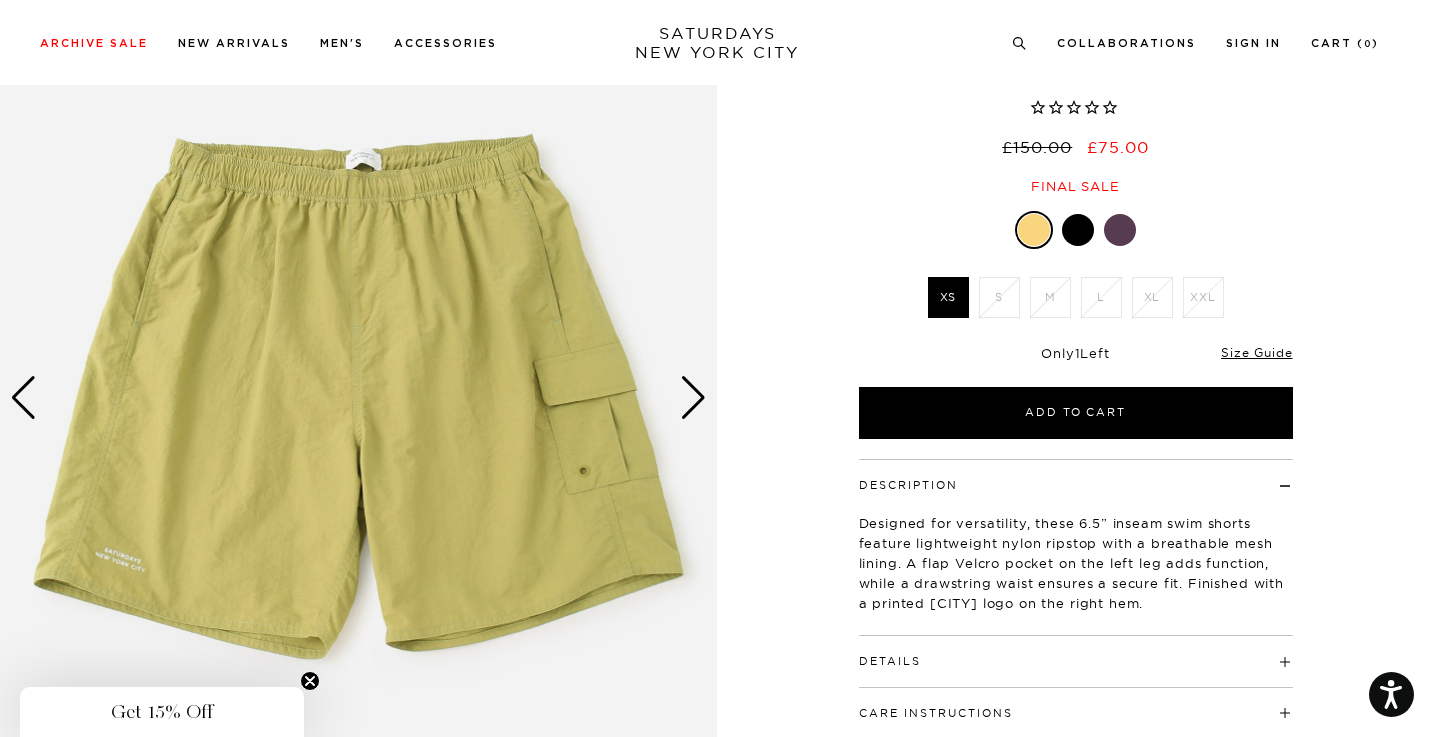 click at bounding box center (693, 398) 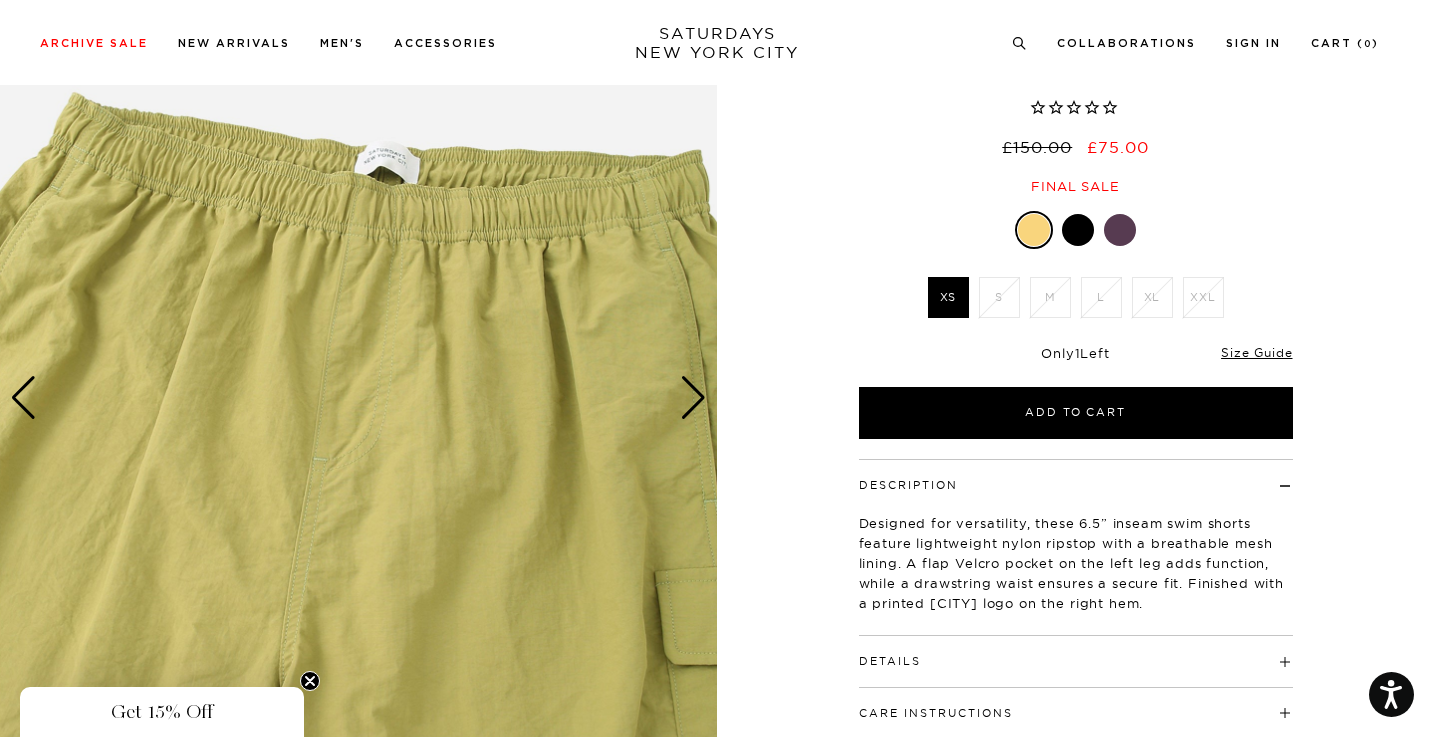 click at bounding box center [693, 398] 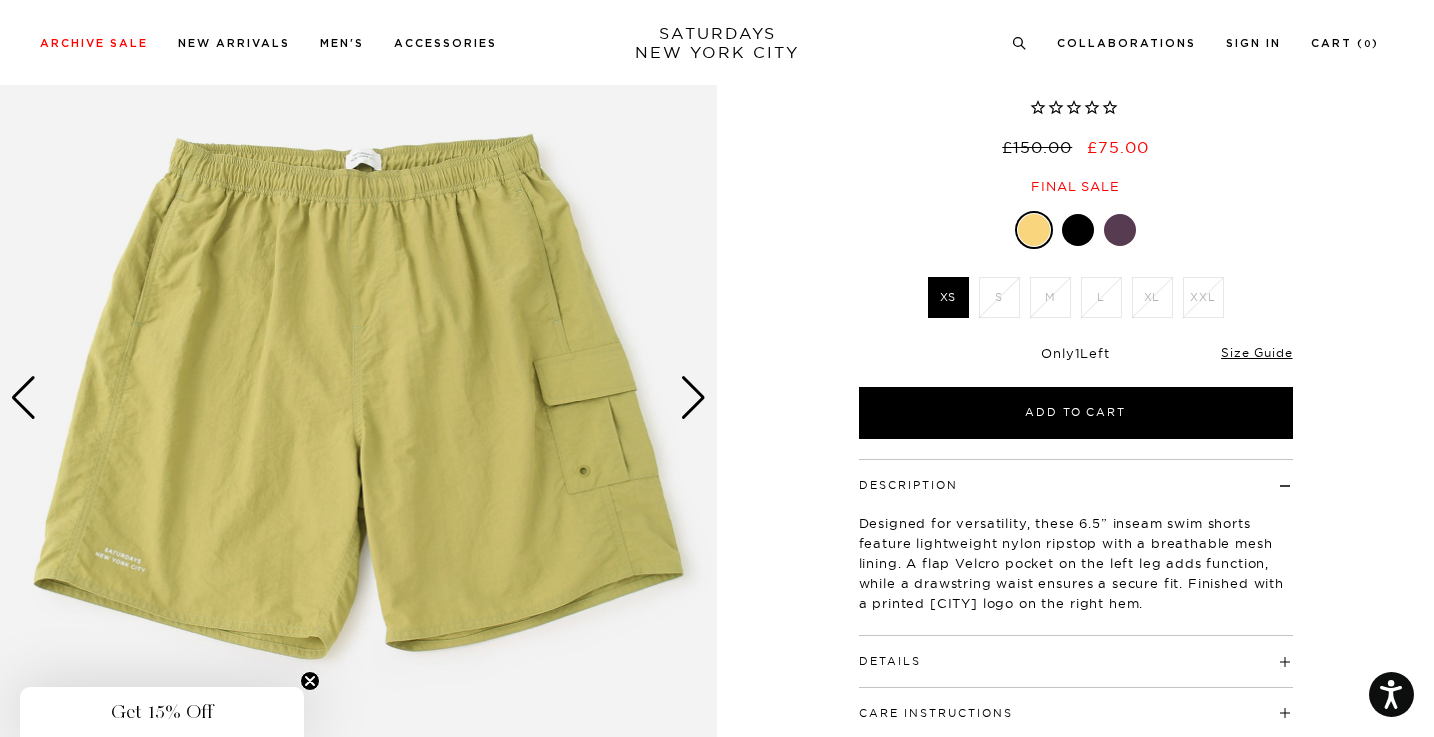 click at bounding box center (693, 398) 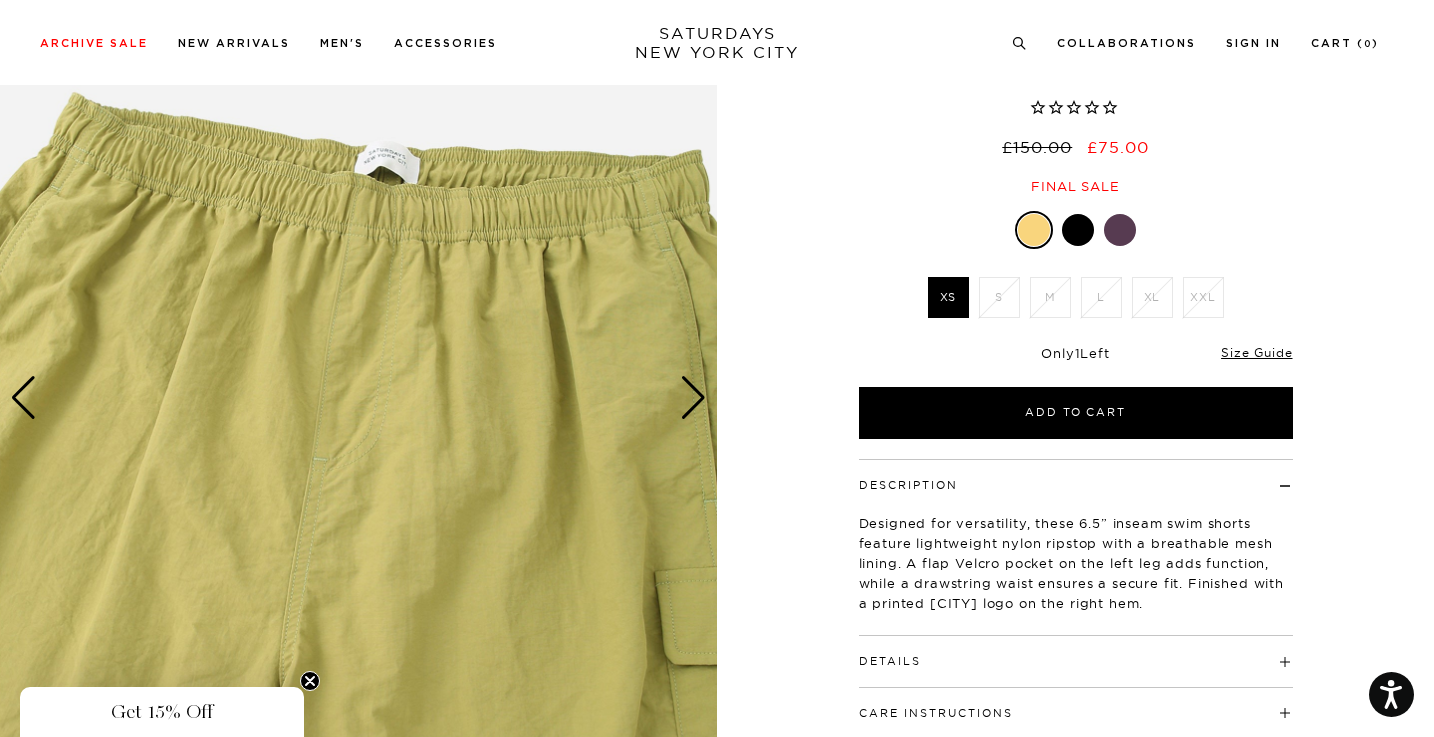 click at bounding box center [693, 398] 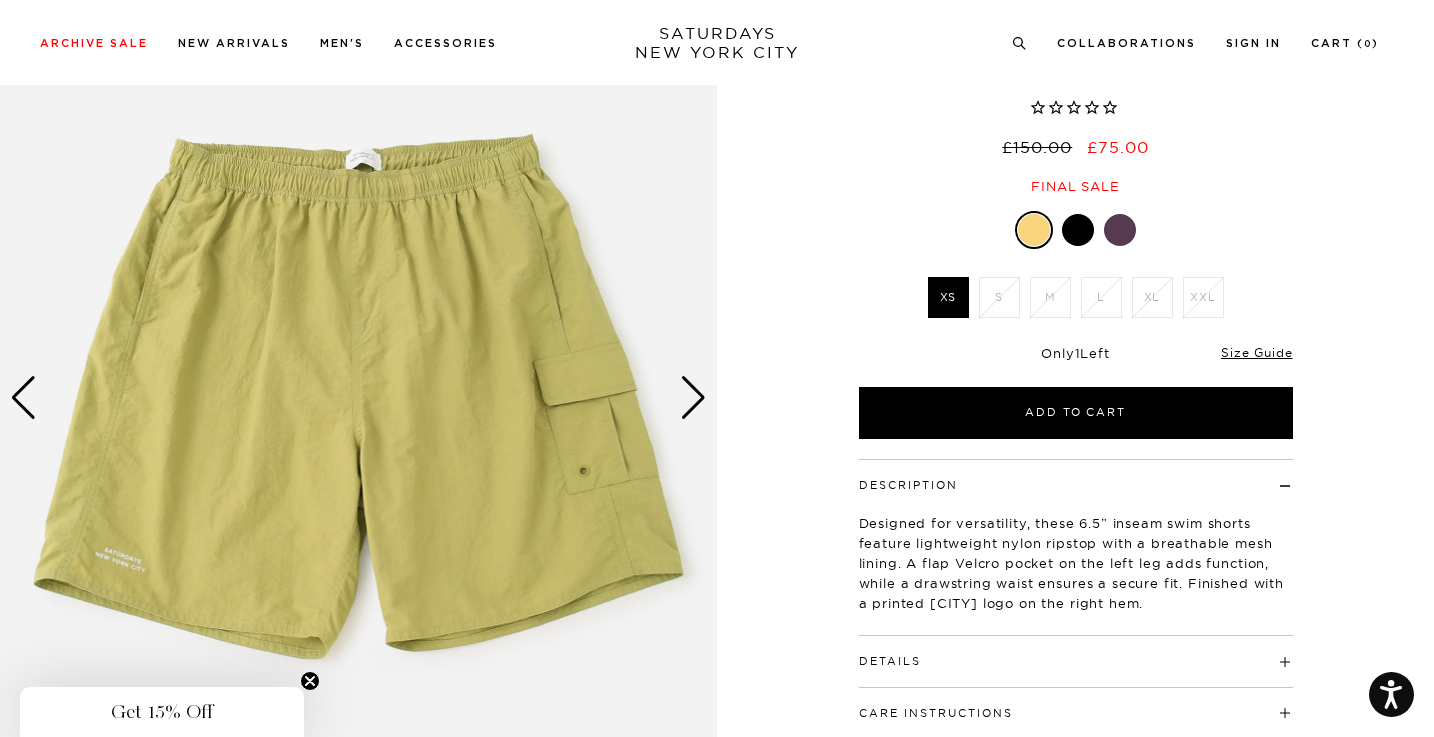 click at bounding box center [1078, 230] 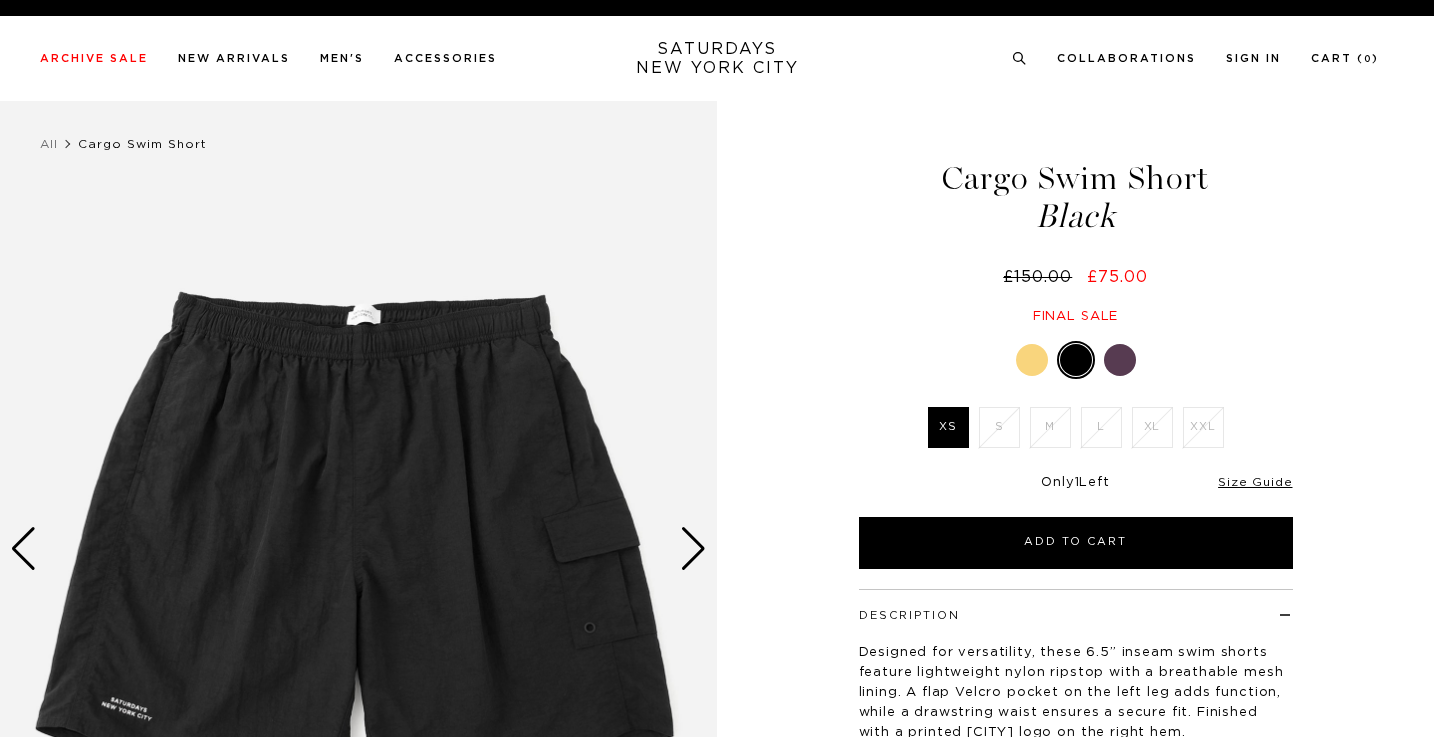 scroll, scrollTop: 0, scrollLeft: 0, axis: both 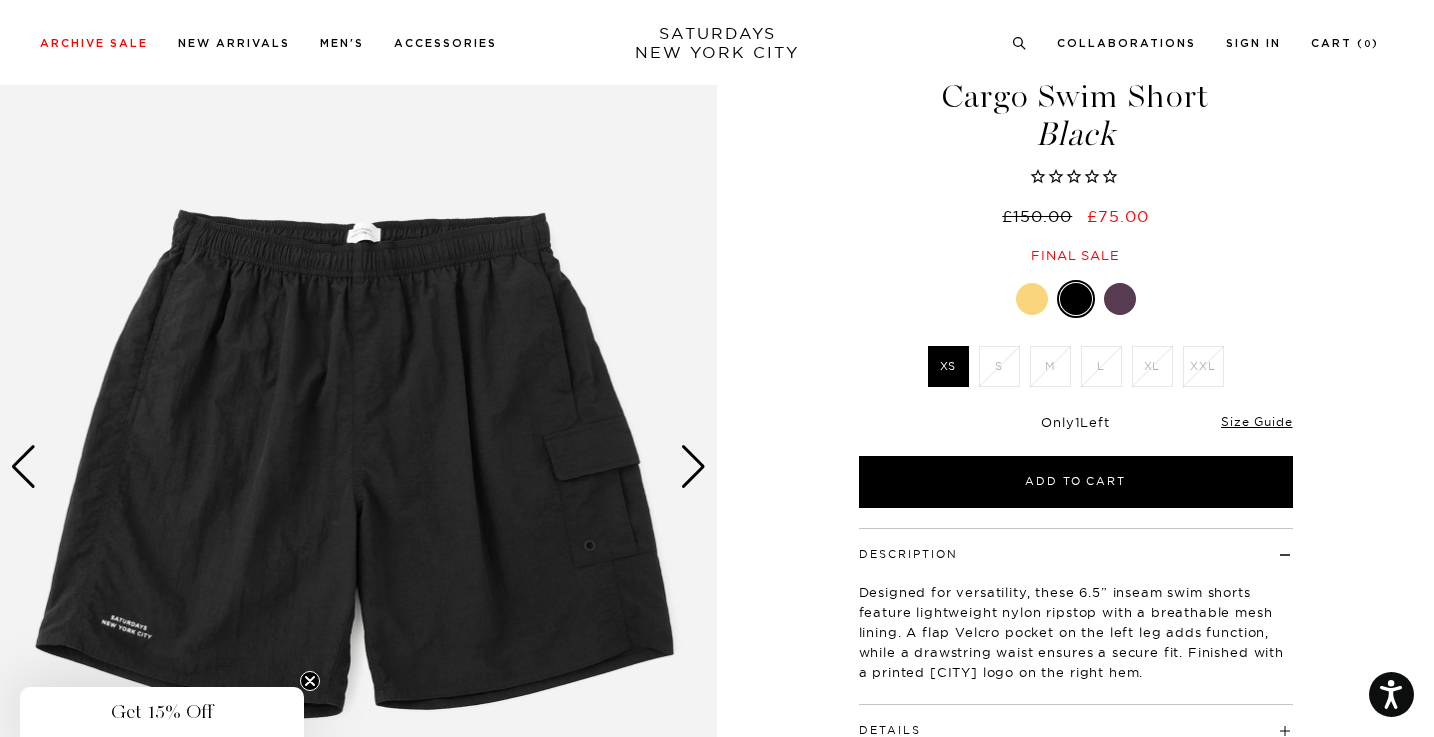 click at bounding box center (1120, 299) 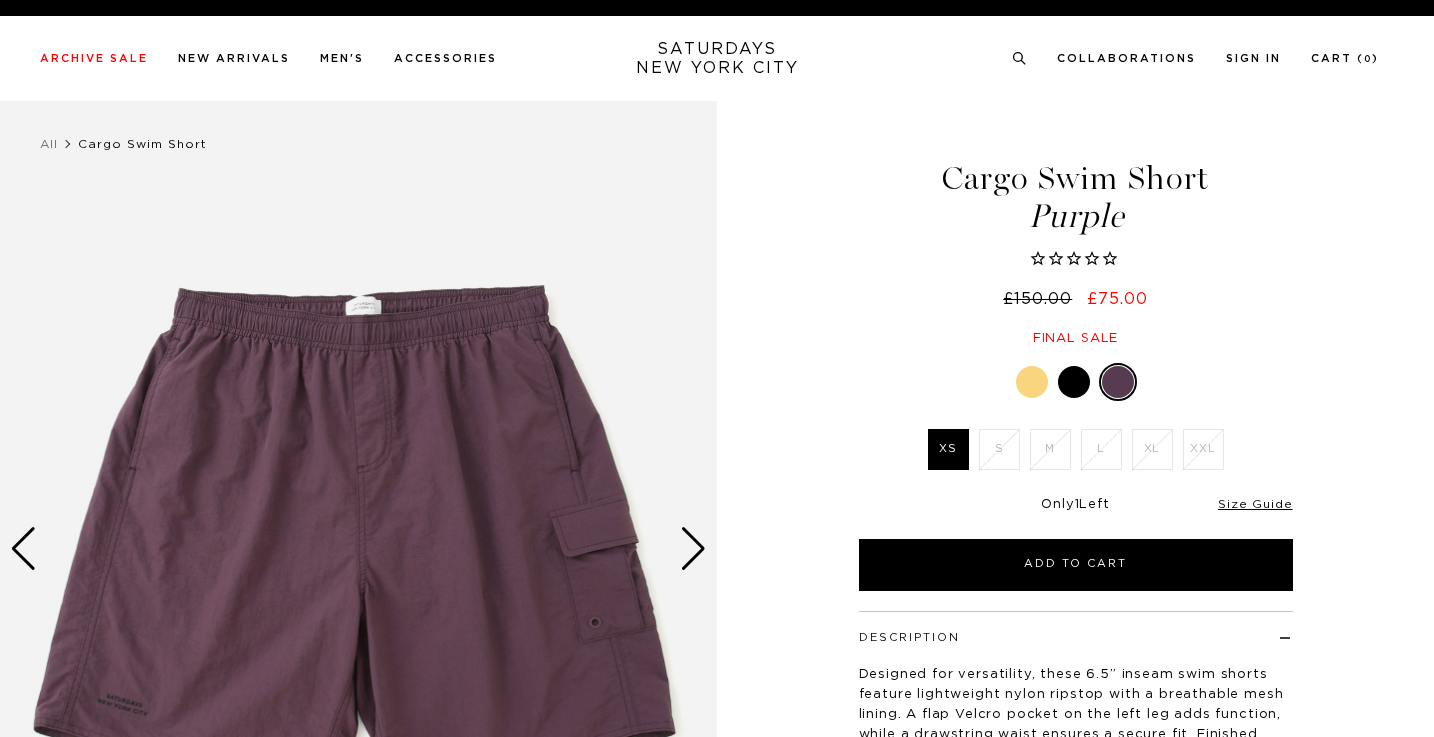scroll, scrollTop: 0, scrollLeft: 0, axis: both 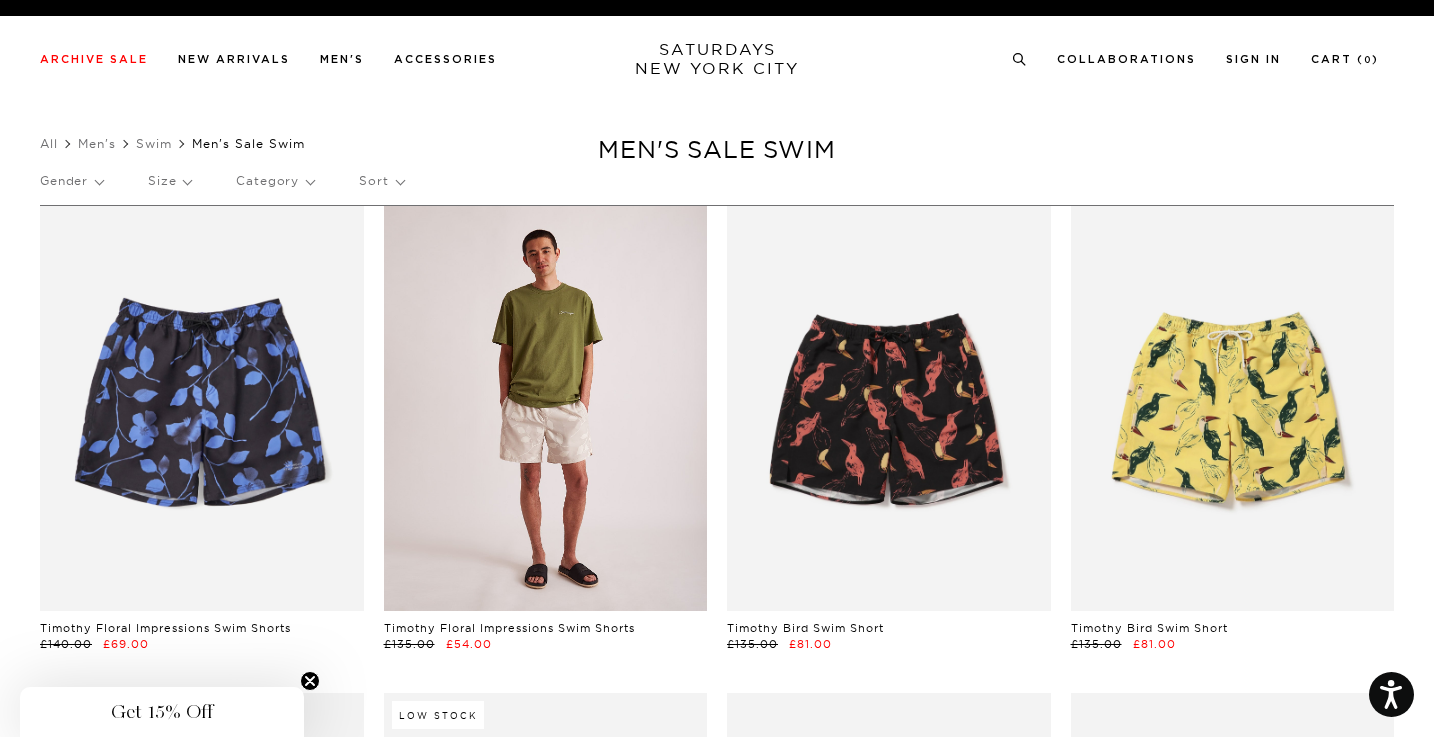 click at bounding box center [546, 408] 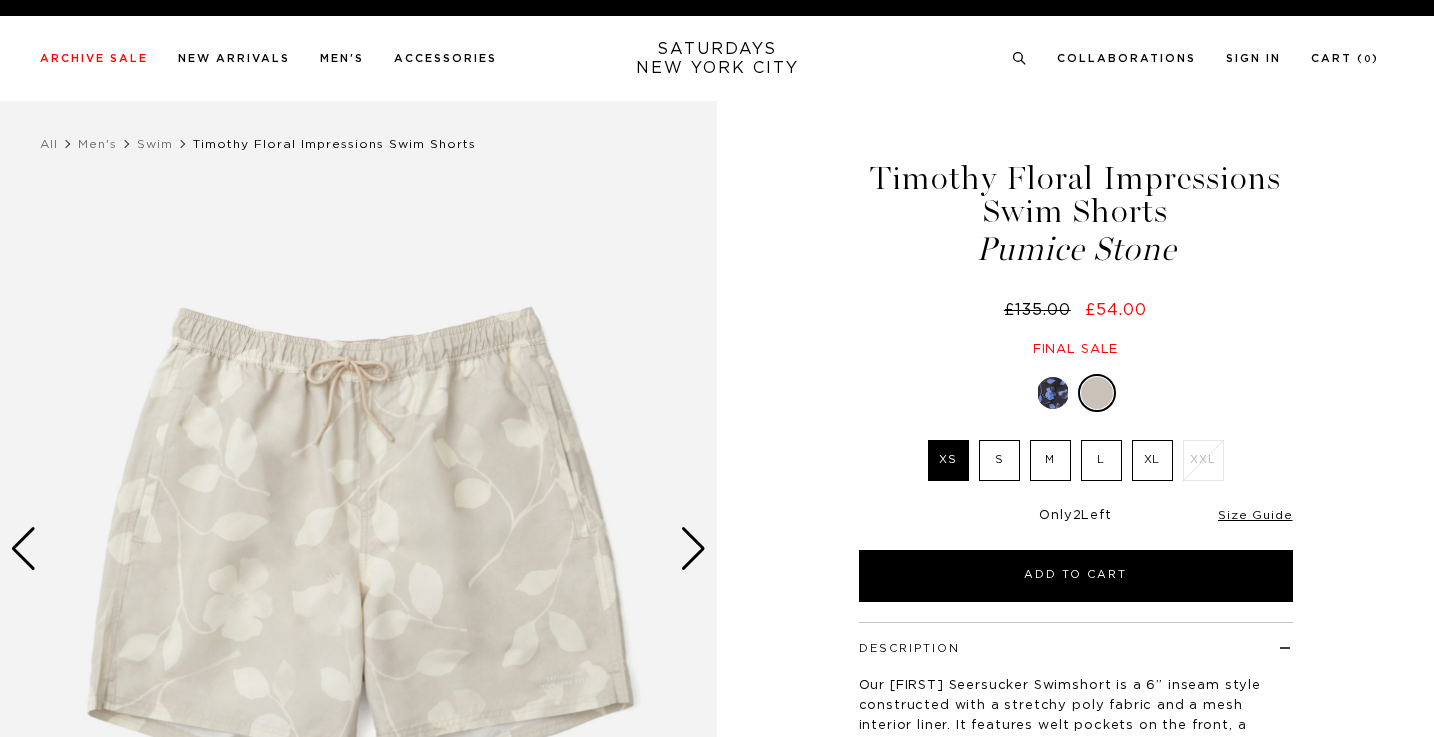 scroll, scrollTop: 0, scrollLeft: 0, axis: both 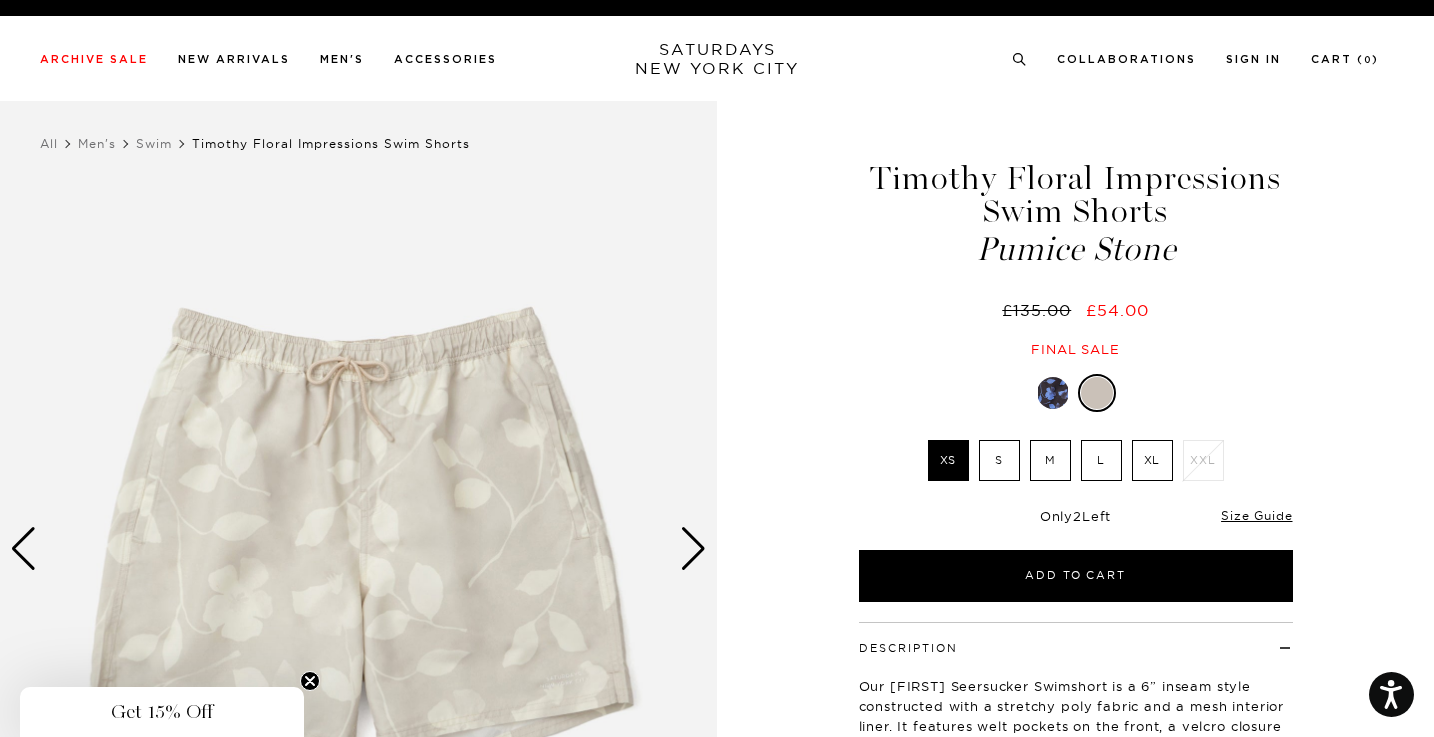 click on "L" at bounding box center (1101, 460) 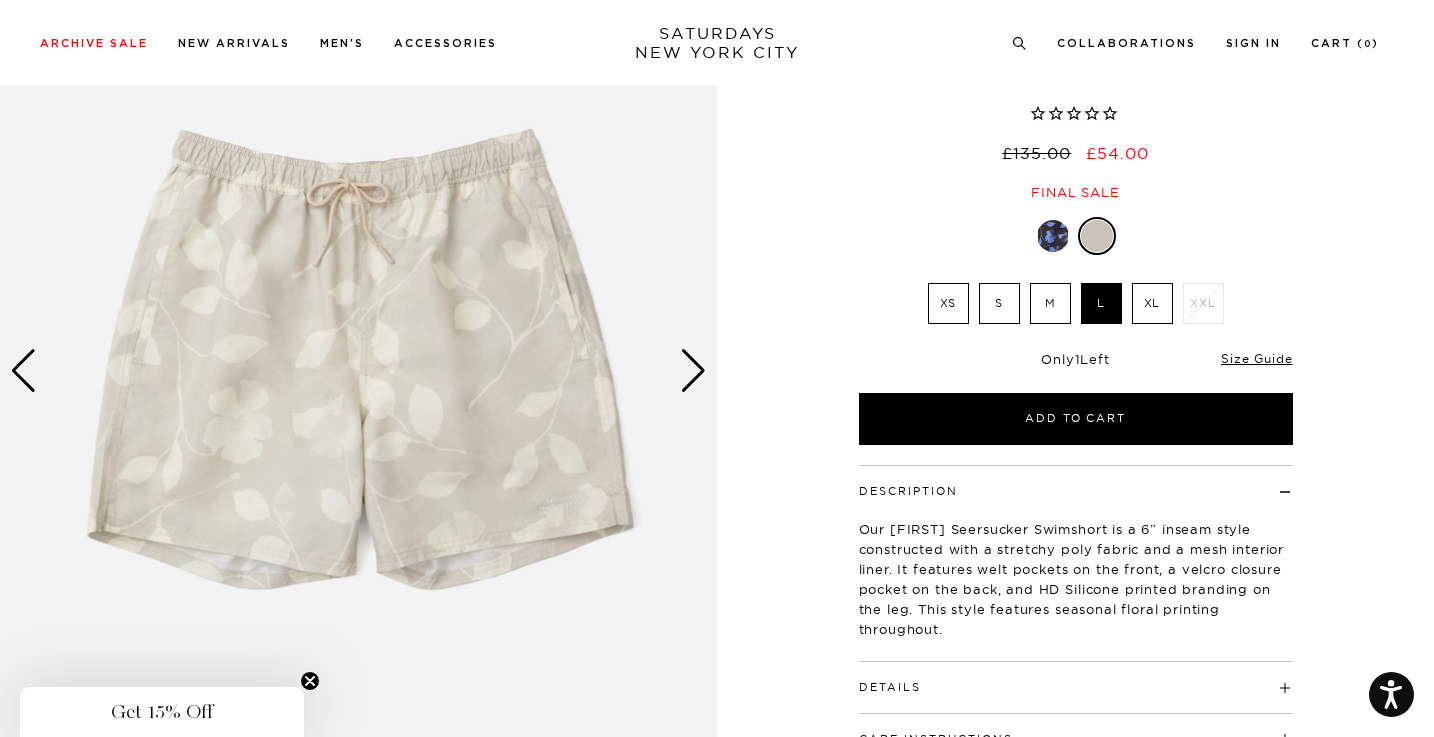 scroll, scrollTop: 179, scrollLeft: 0, axis: vertical 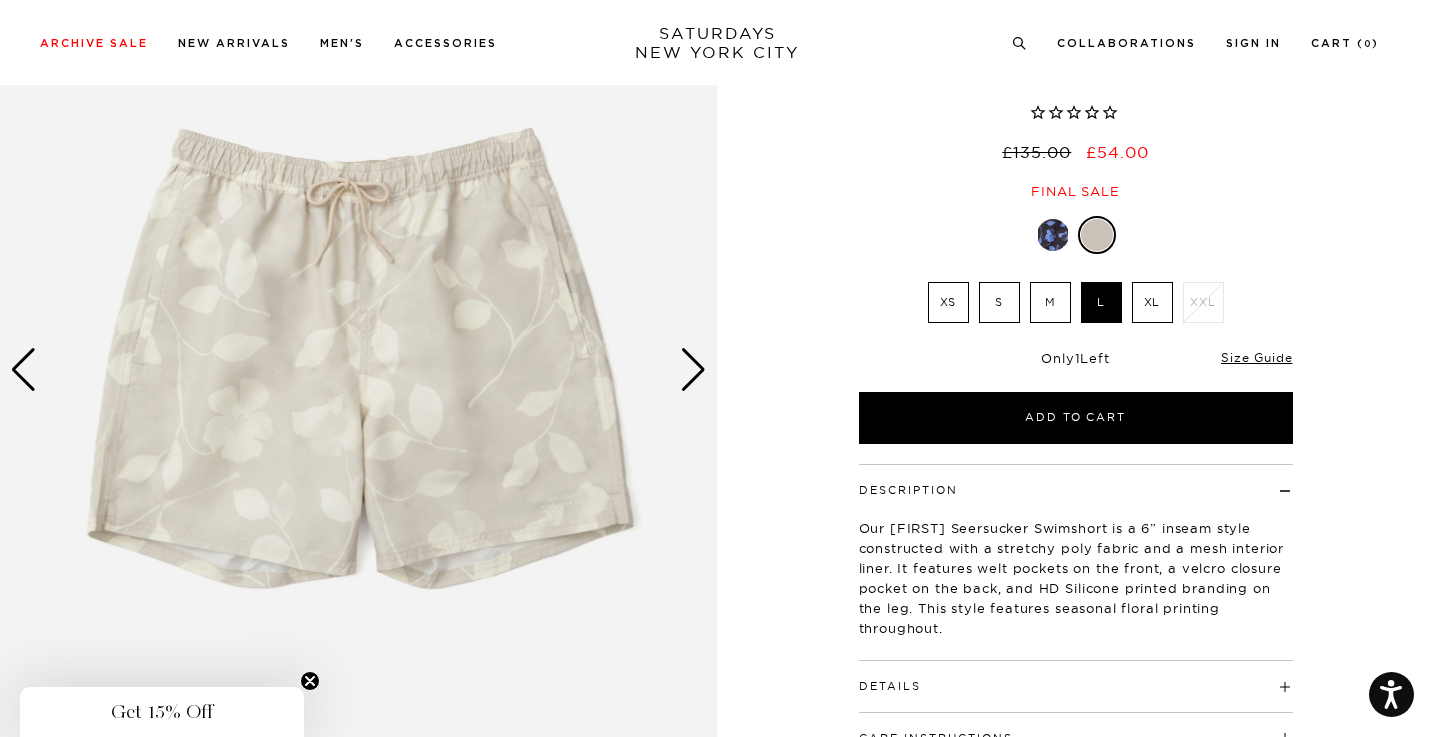 click at bounding box center [693, 370] 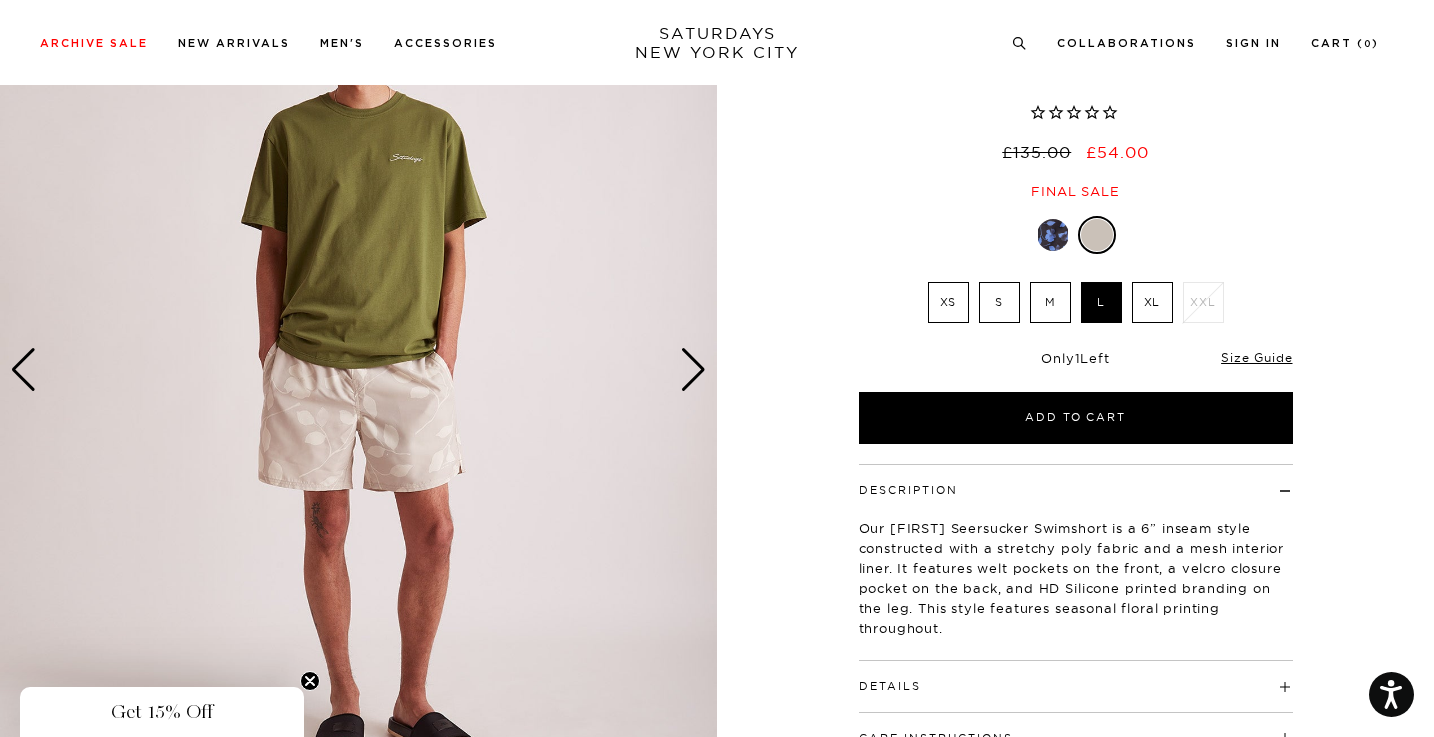 click at bounding box center [693, 370] 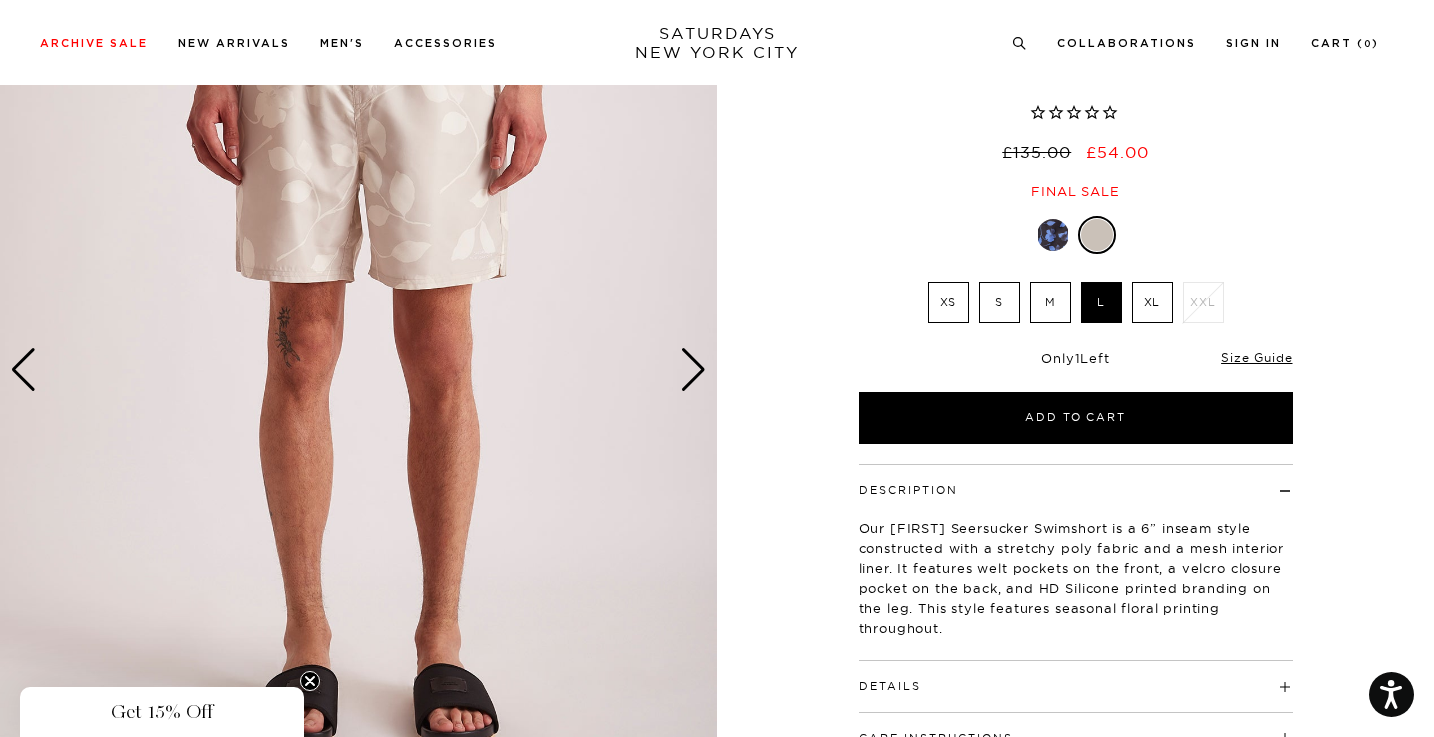 click at bounding box center [693, 370] 